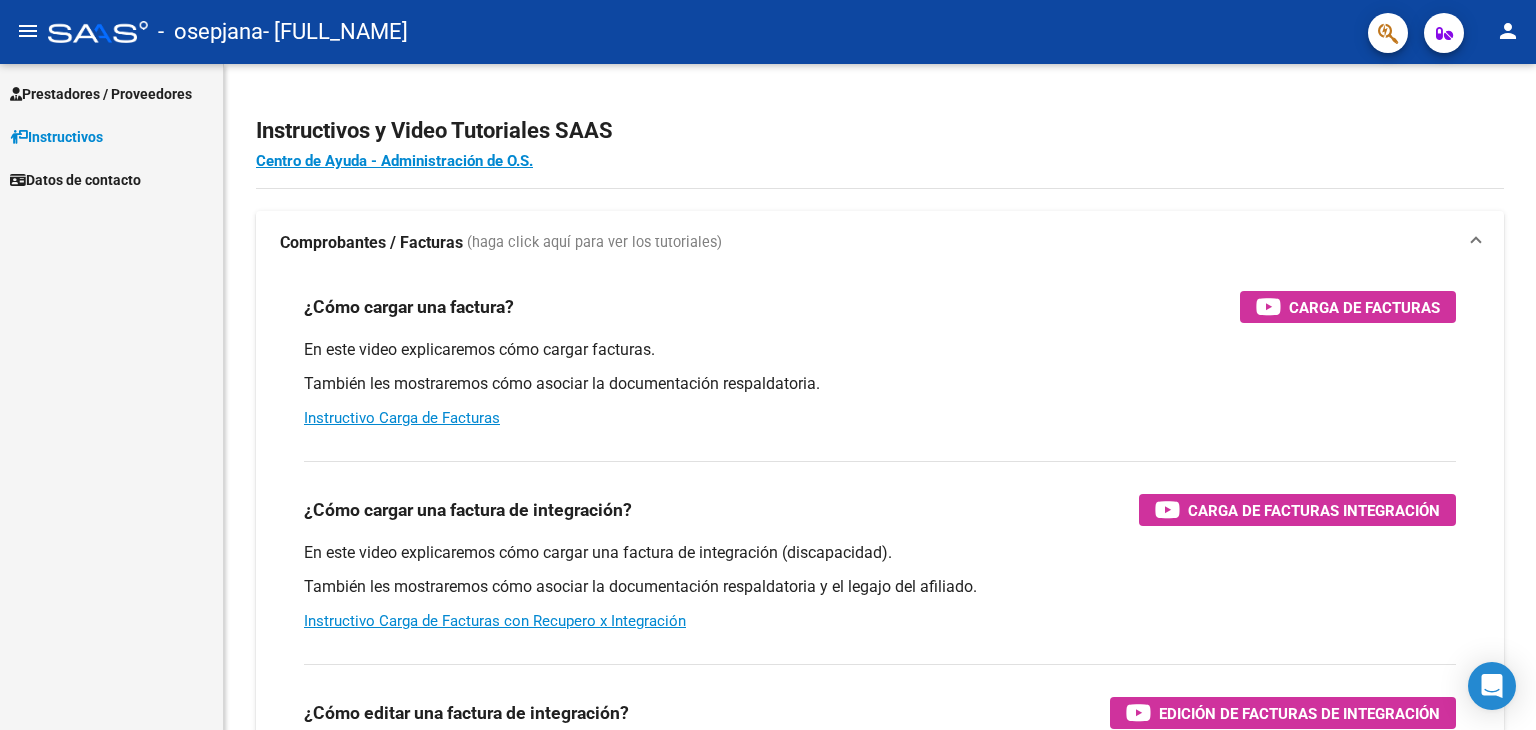 scroll, scrollTop: 0, scrollLeft: 0, axis: both 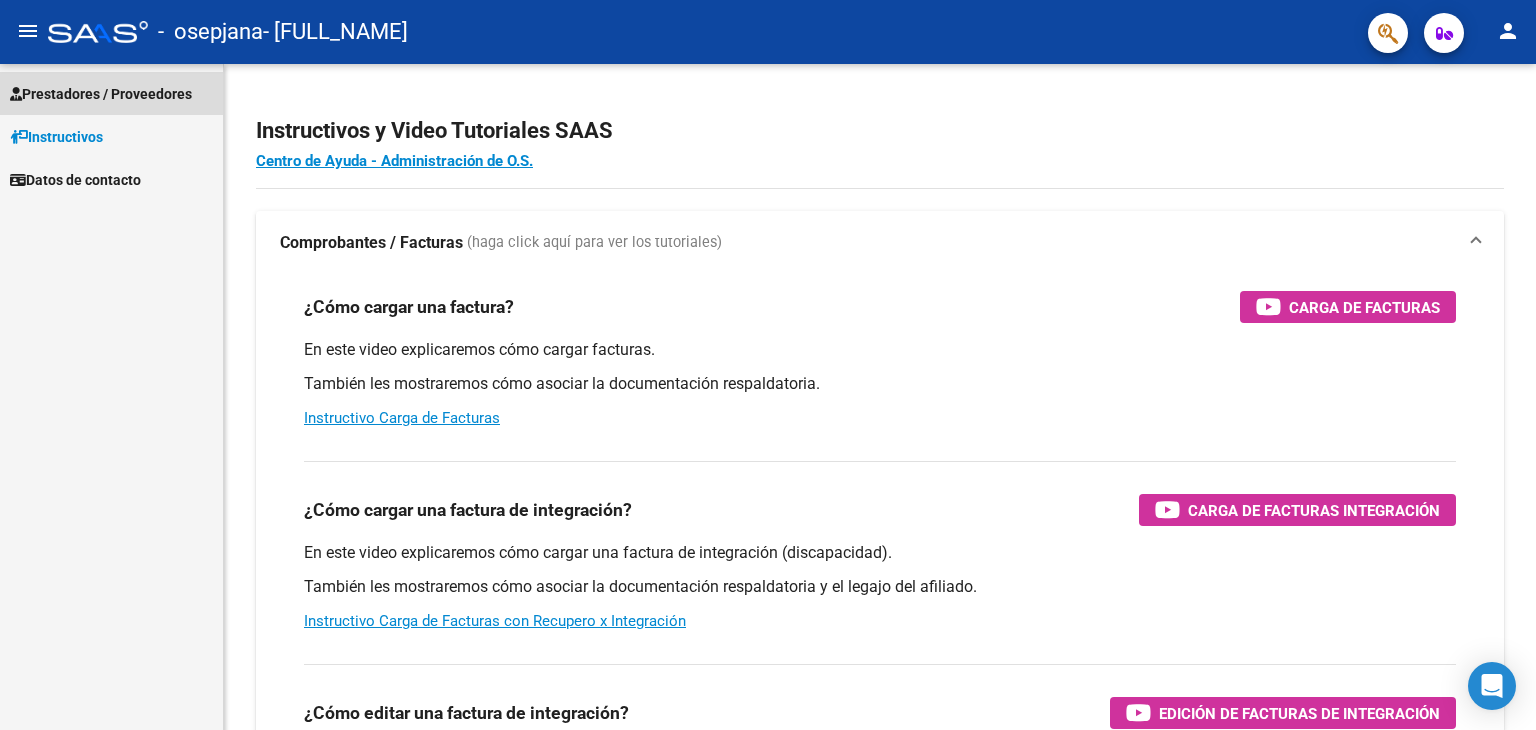 click on "Prestadores / Proveedores" at bounding box center [101, 94] 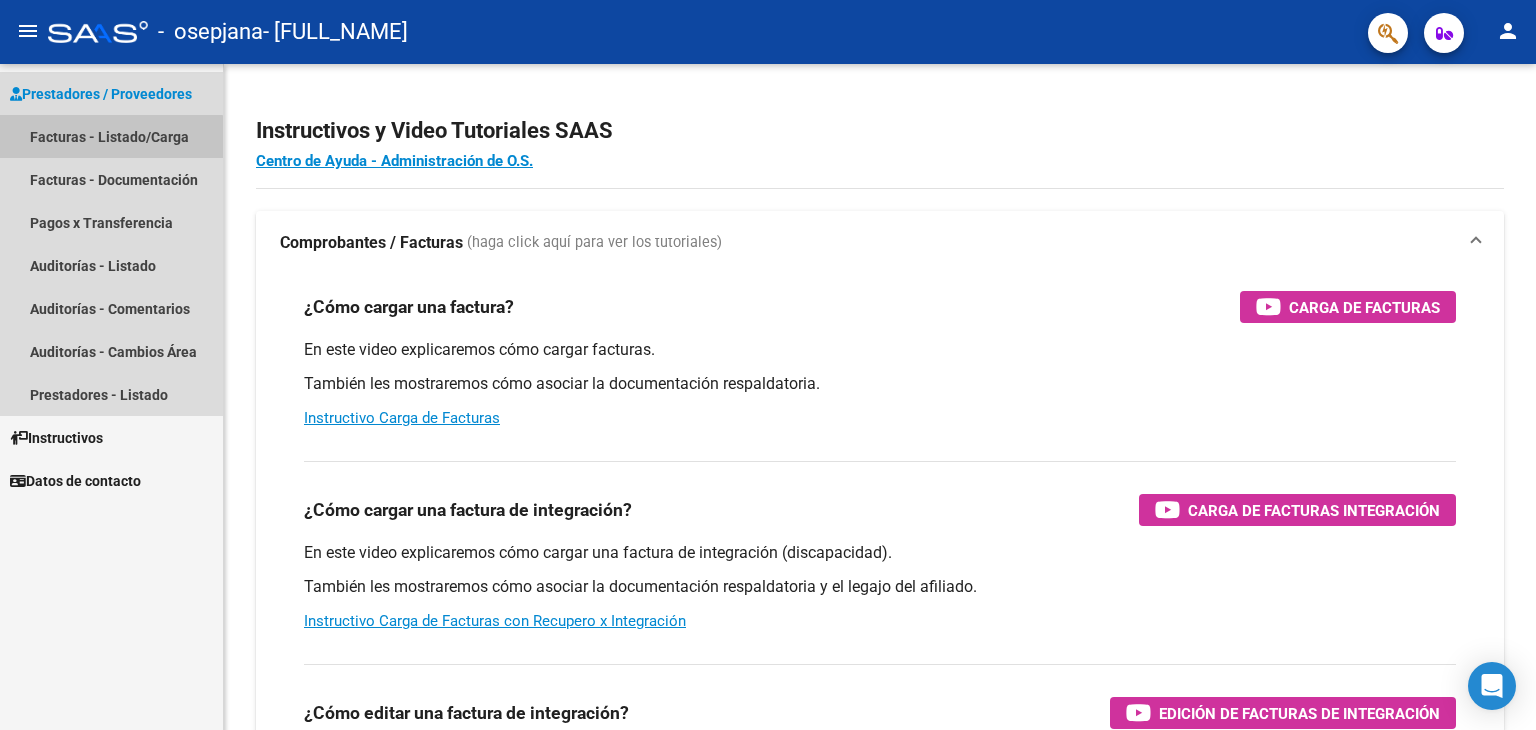 click on "Facturas - Listado/Carga" at bounding box center [111, 136] 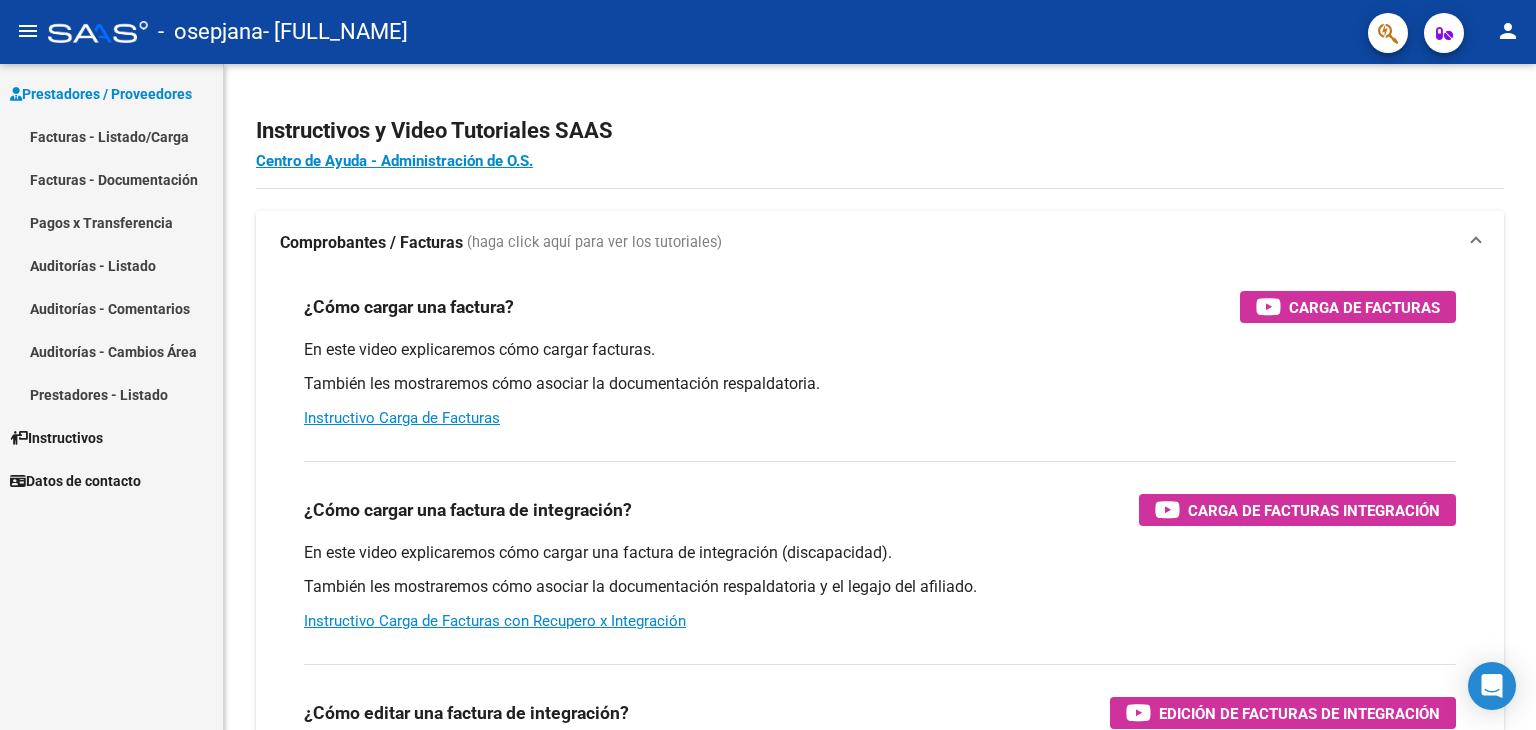click on "Facturas - Listado/Carga" at bounding box center [111, 136] 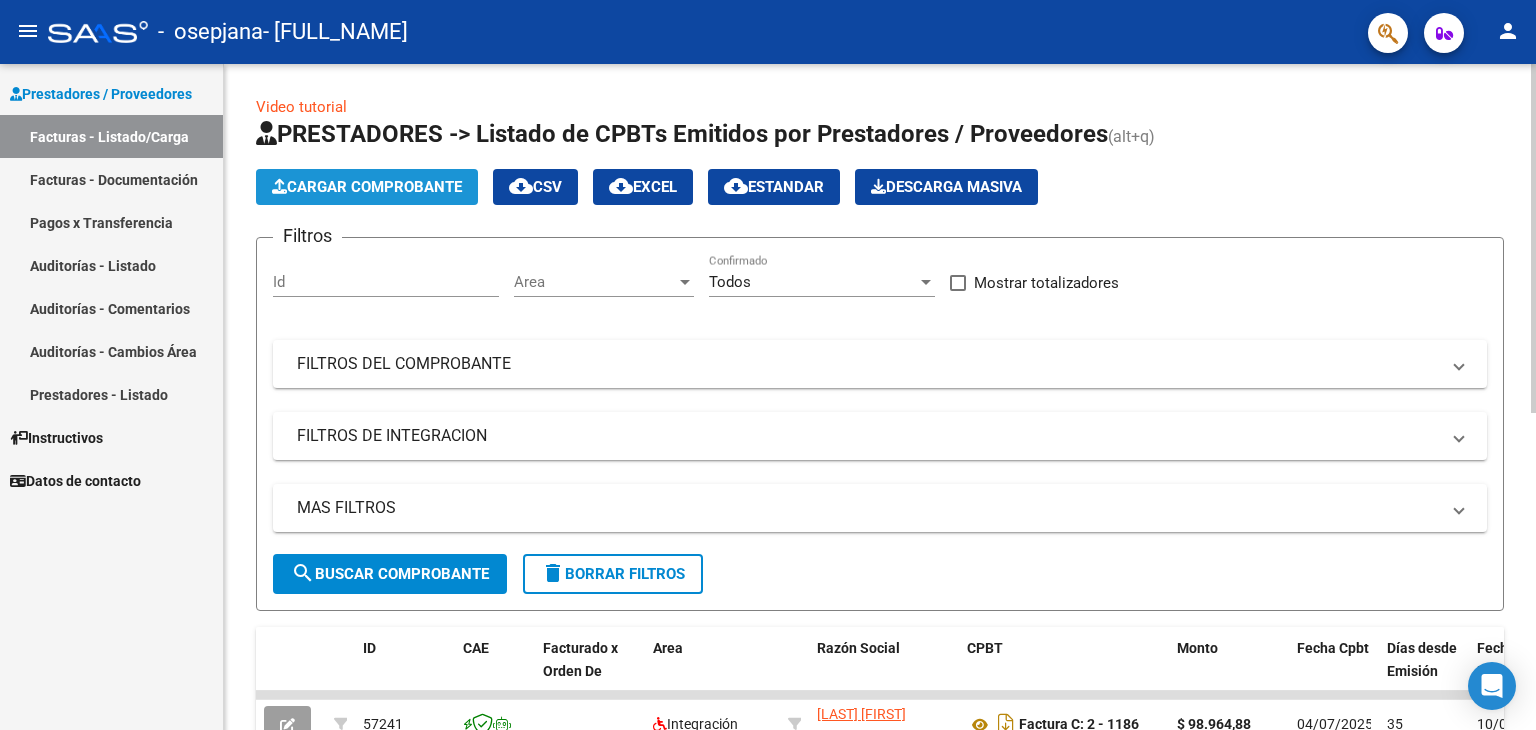 click on "Cargar Comprobante" 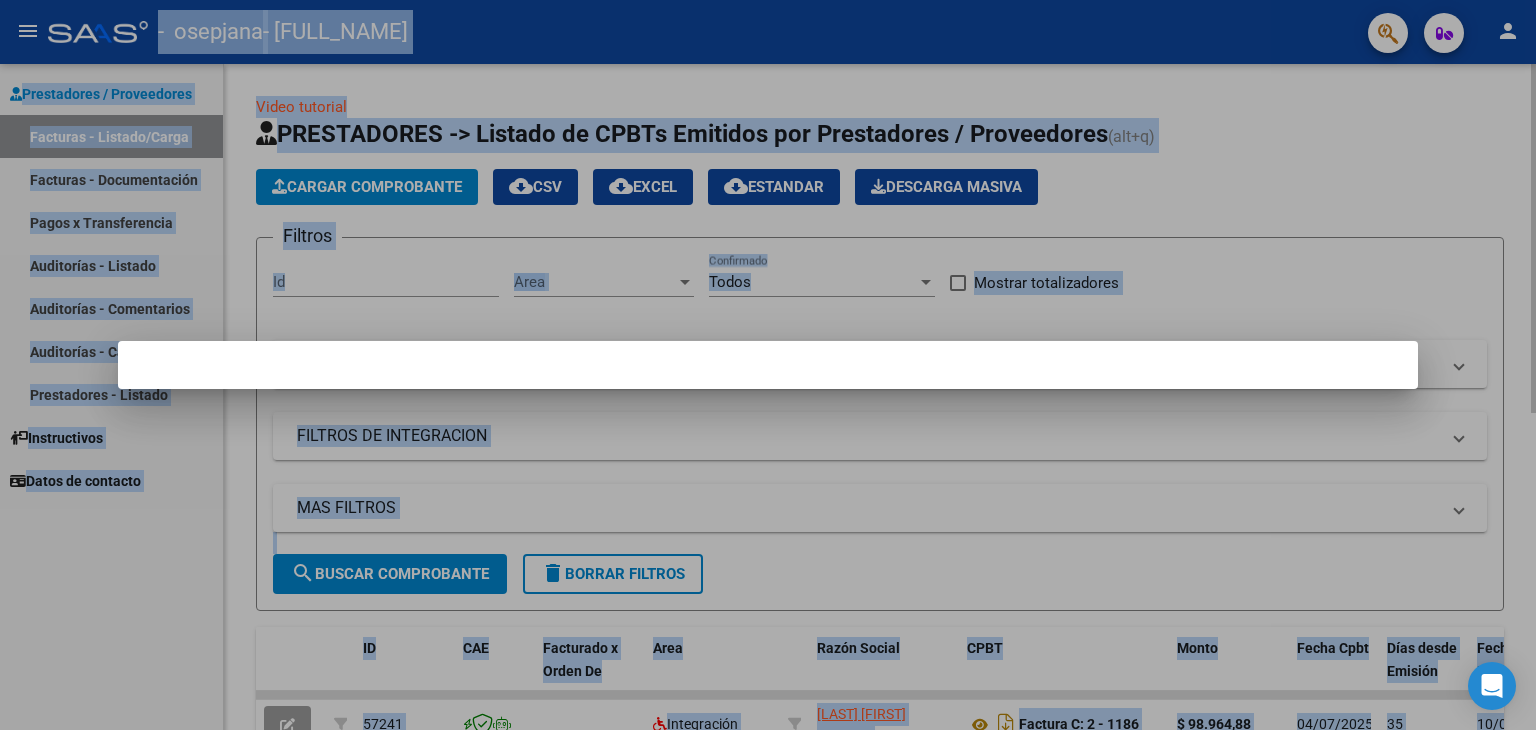 click at bounding box center (768, 365) 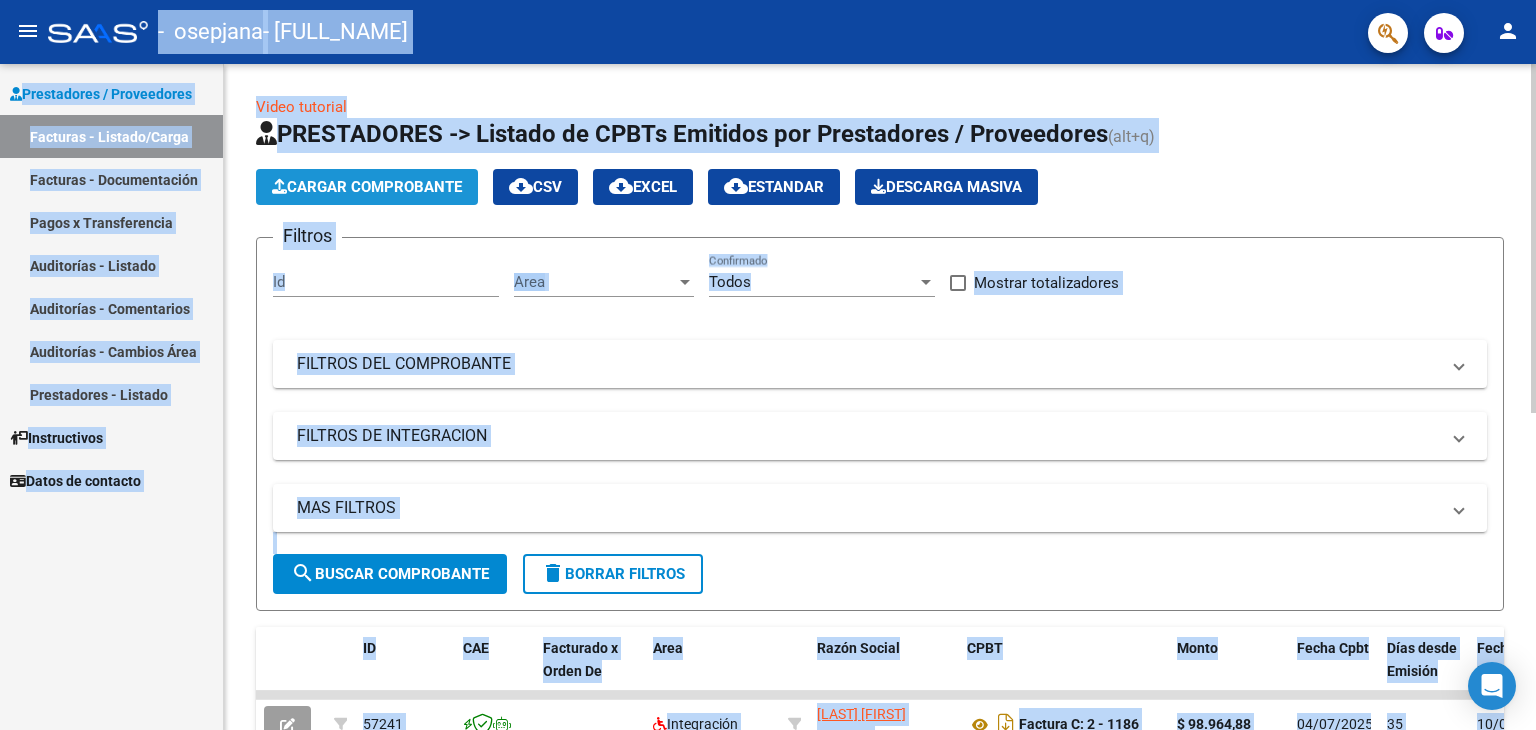 click on "Cargar Comprobante" 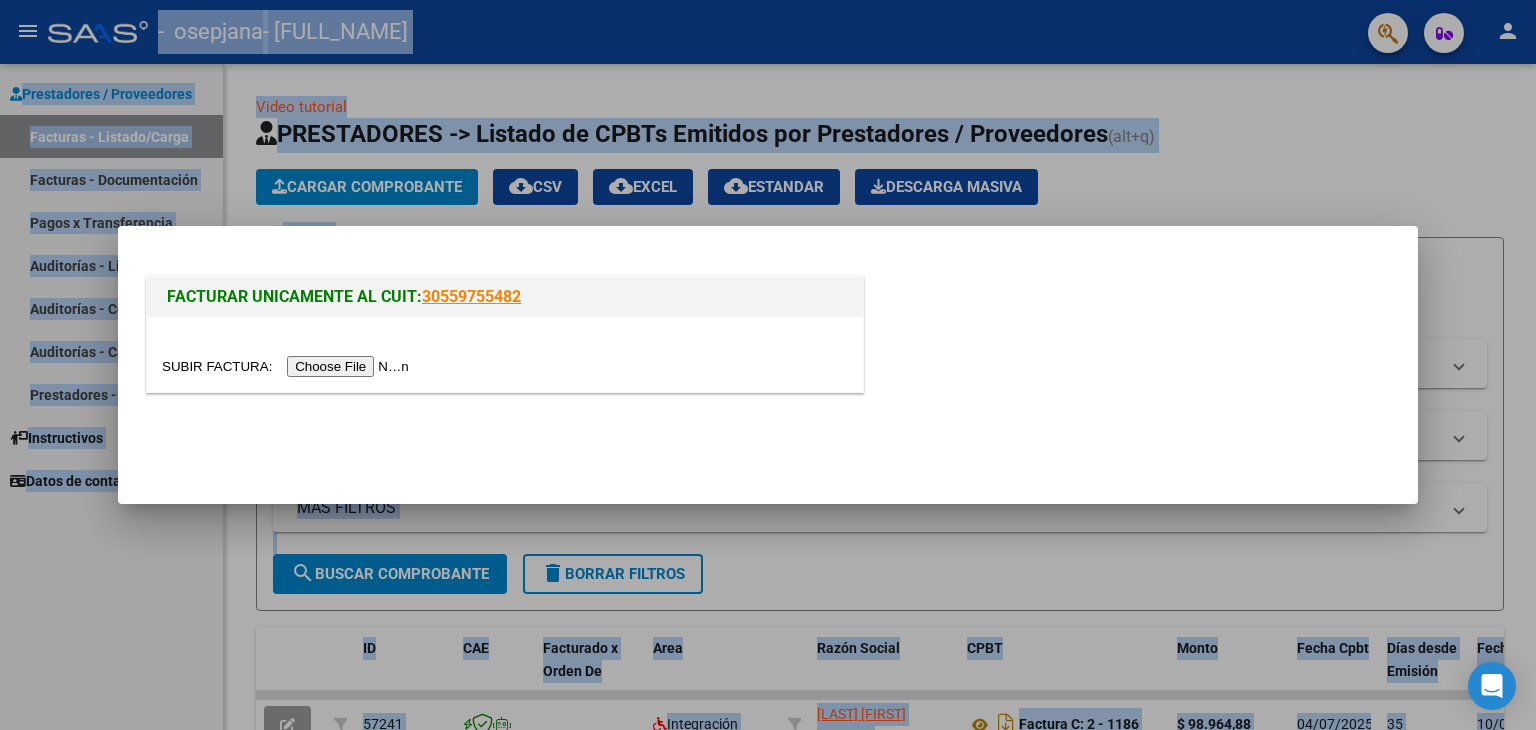 click at bounding box center (288, 366) 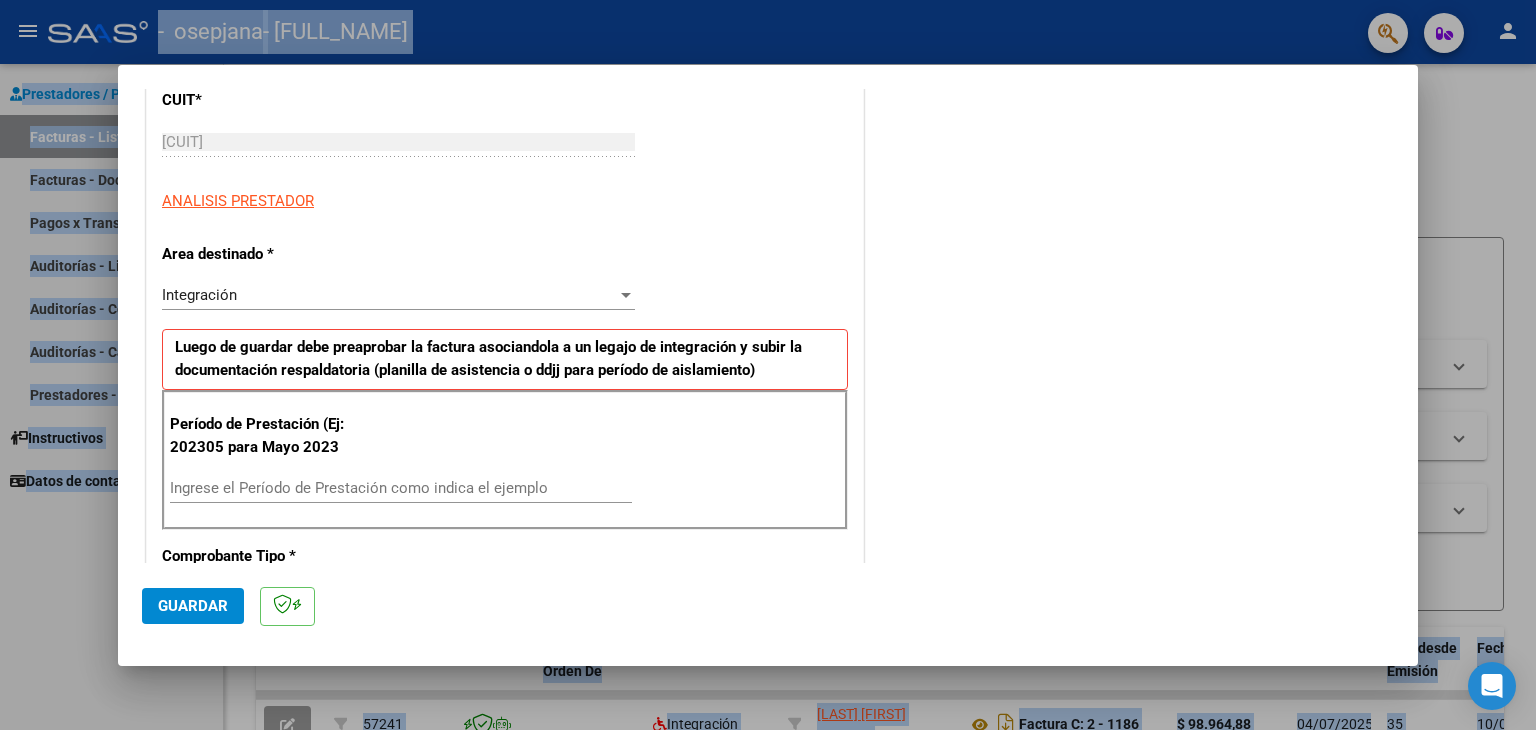 scroll, scrollTop: 320, scrollLeft: 0, axis: vertical 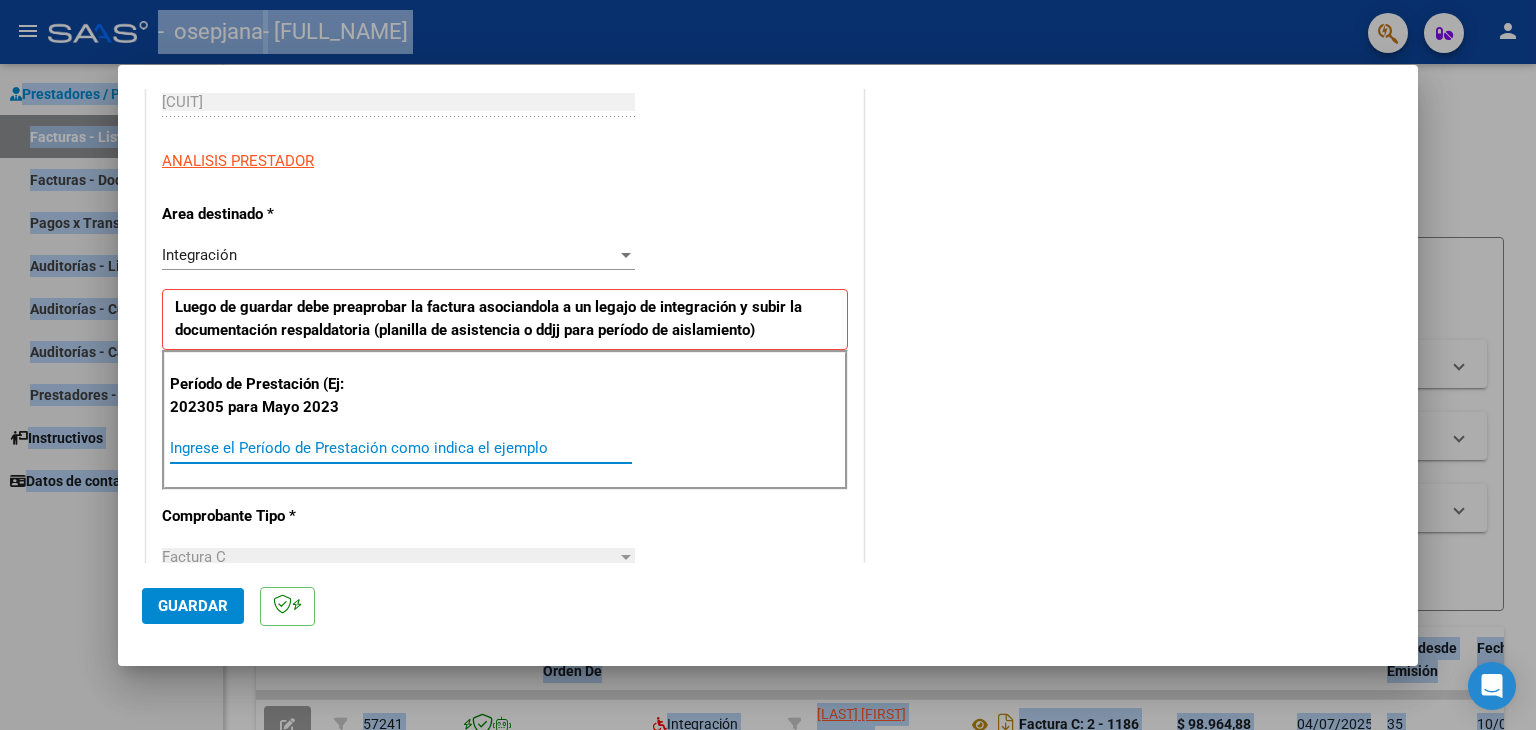click on "Ingrese el Período de Prestación como indica el ejemplo" at bounding box center [401, 448] 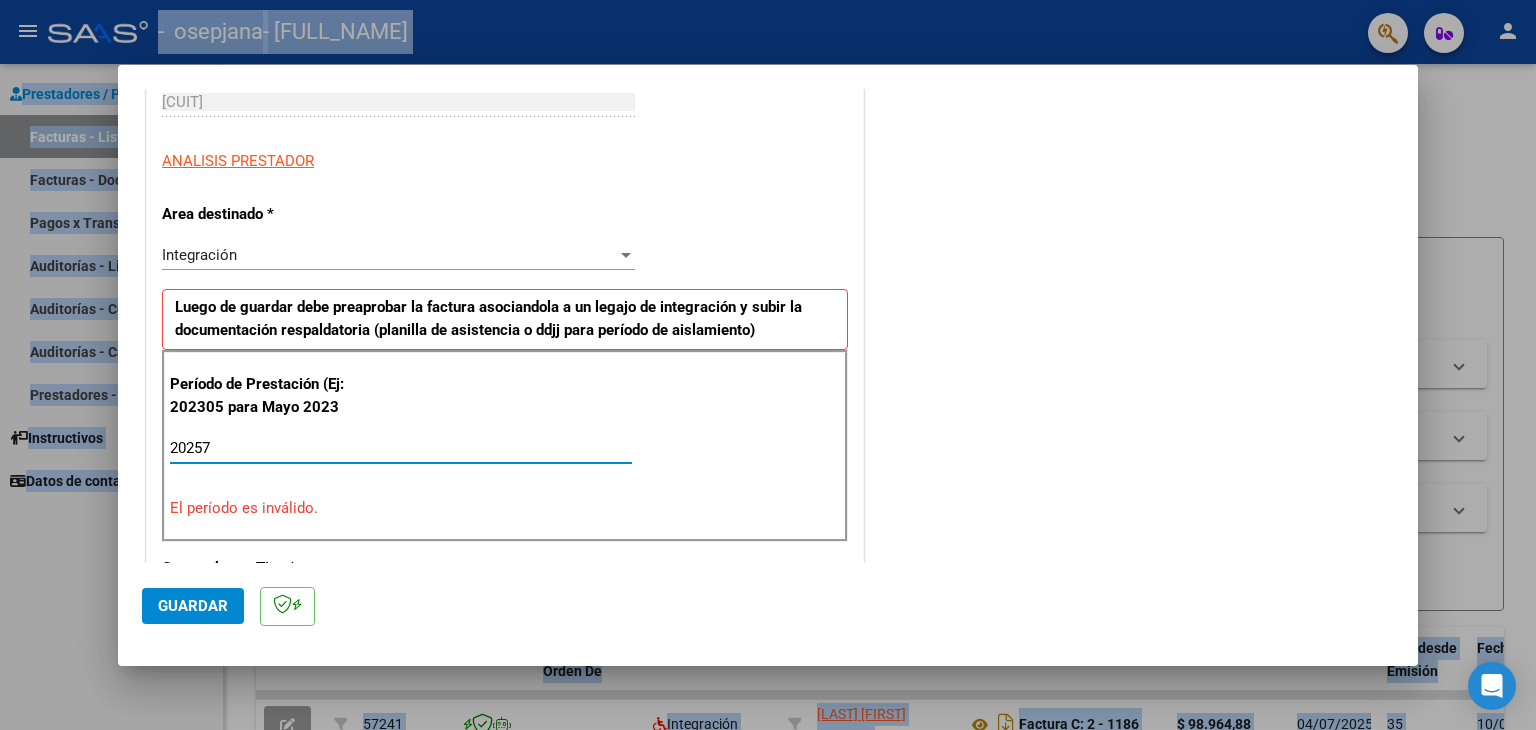 click on "20257" at bounding box center (401, 448) 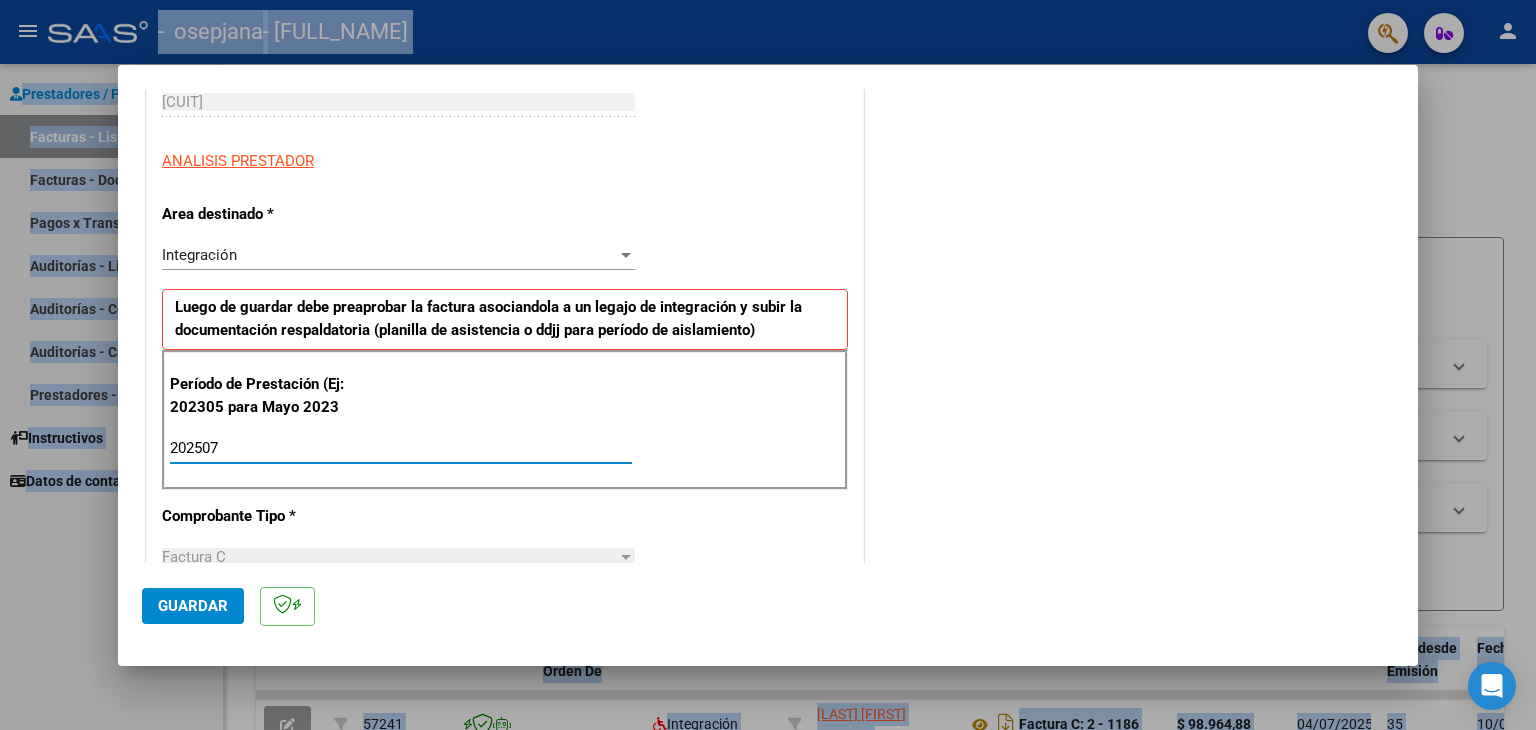 type on "202507" 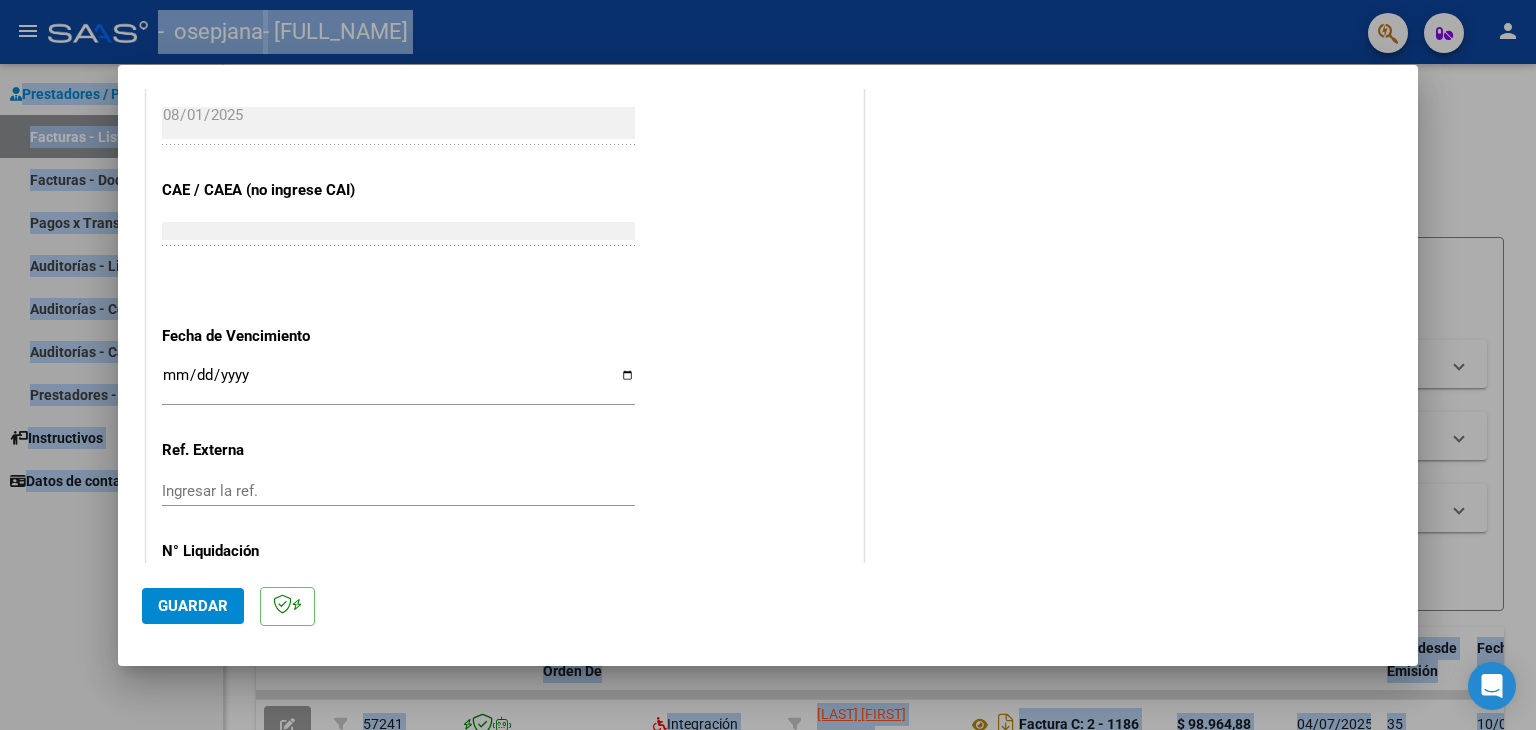 scroll, scrollTop: 1173, scrollLeft: 0, axis: vertical 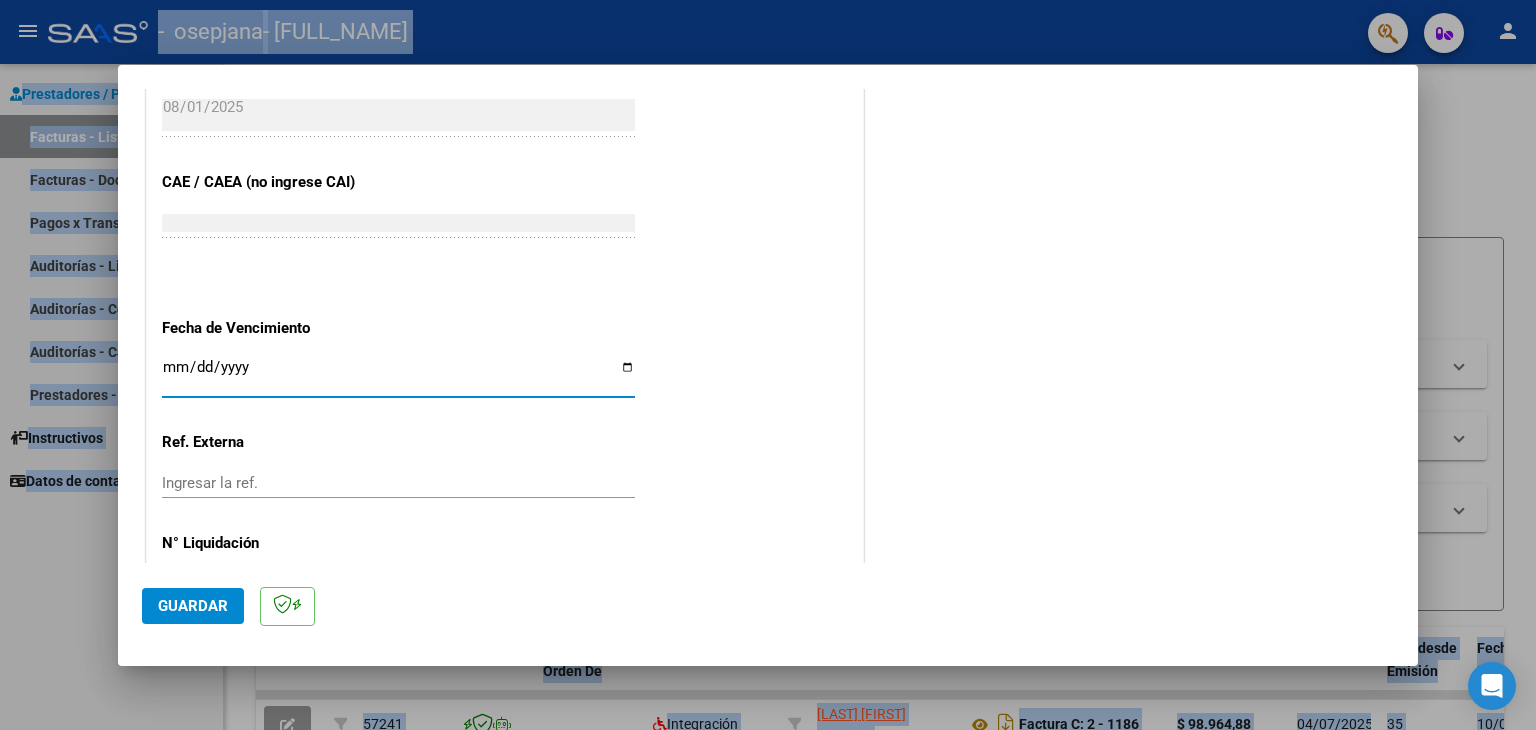 click on "Ingresar la fecha" at bounding box center (398, 375) 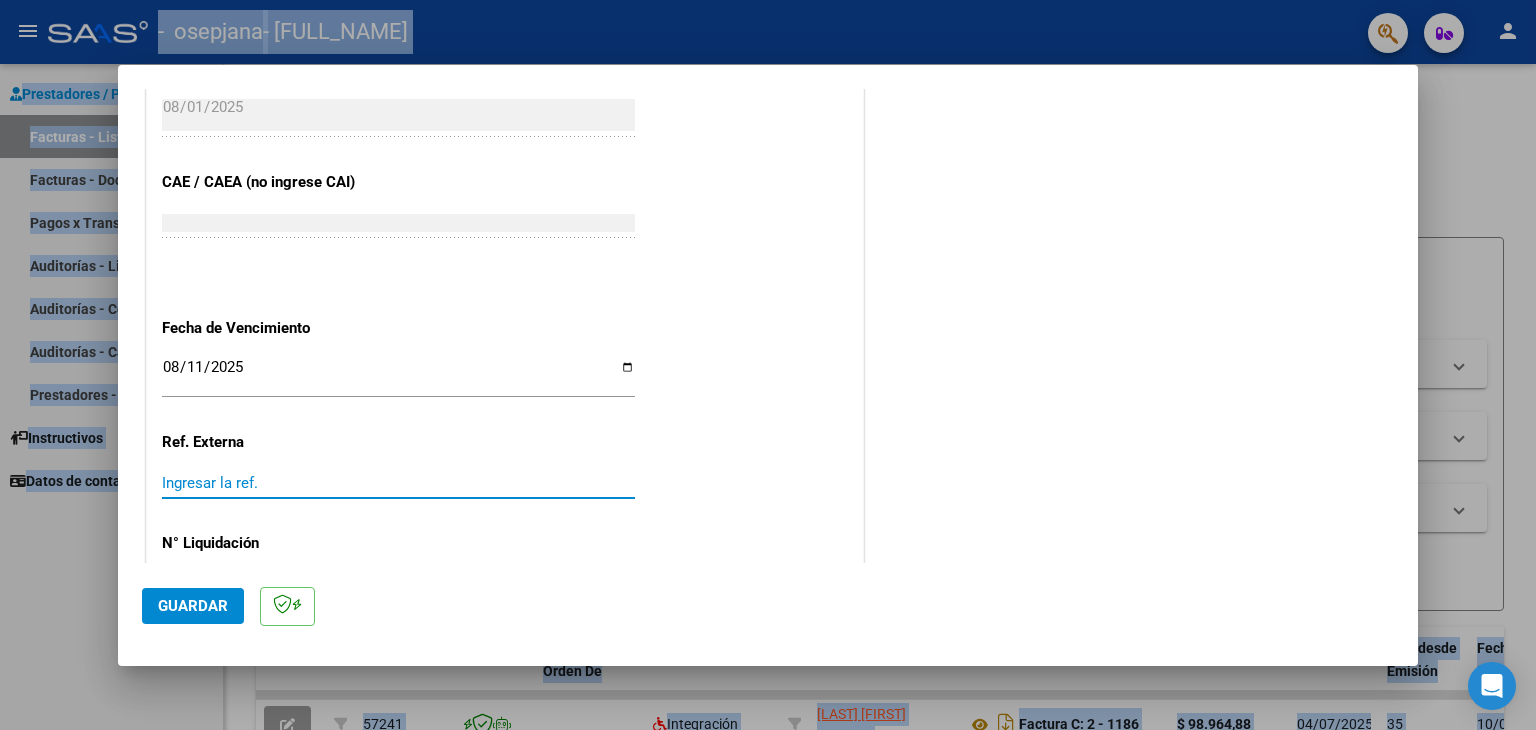 click on "Ingresar la ref." at bounding box center (398, 483) 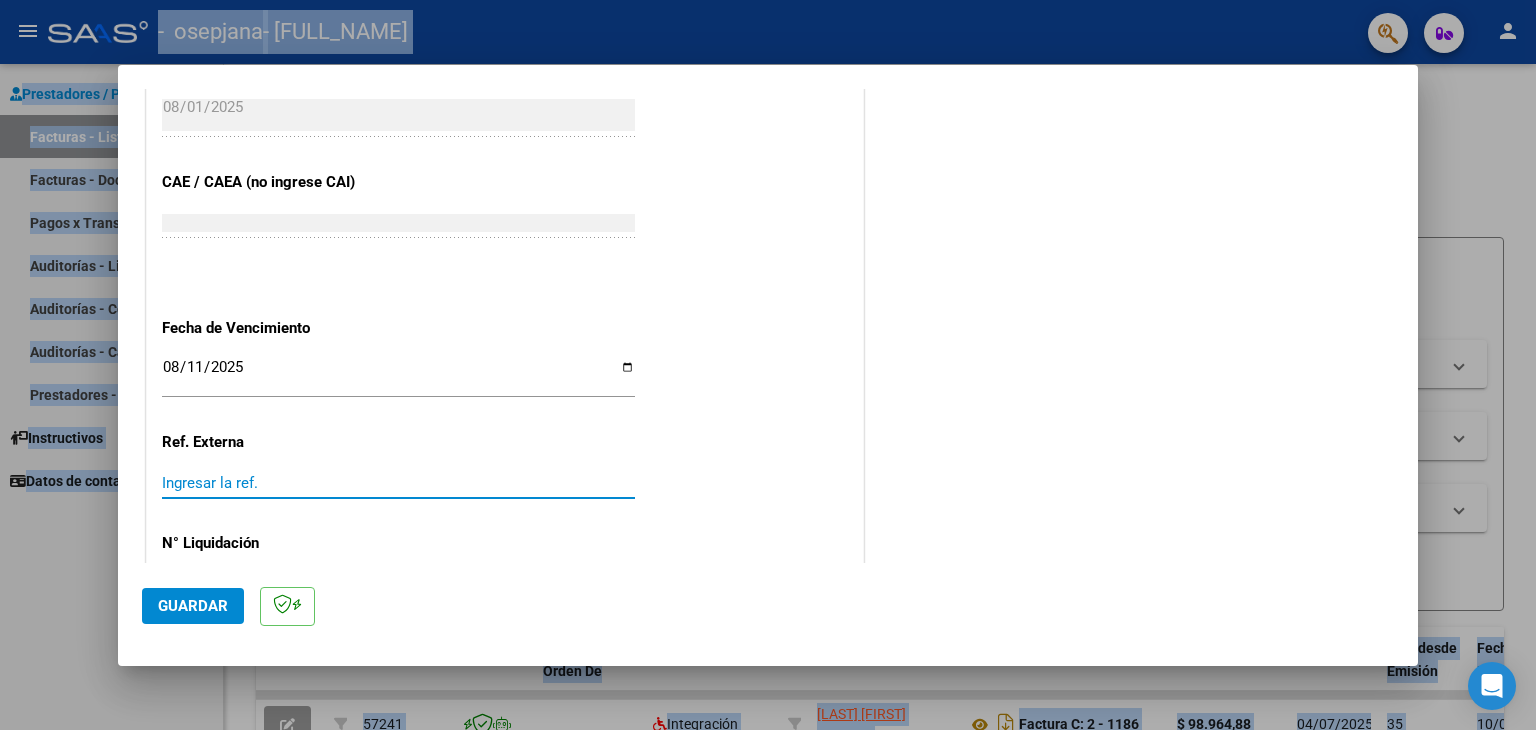 type on "8" 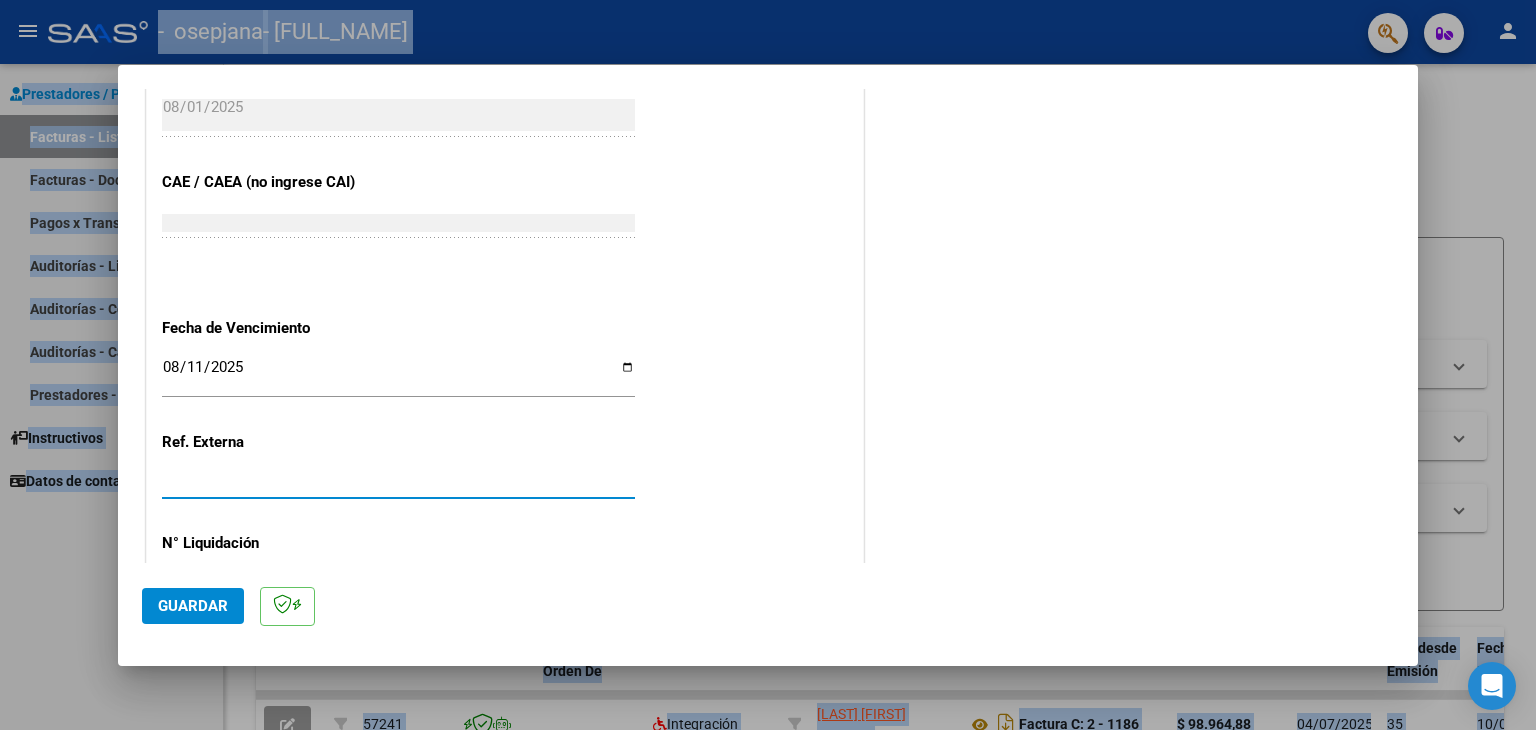 type on "8" 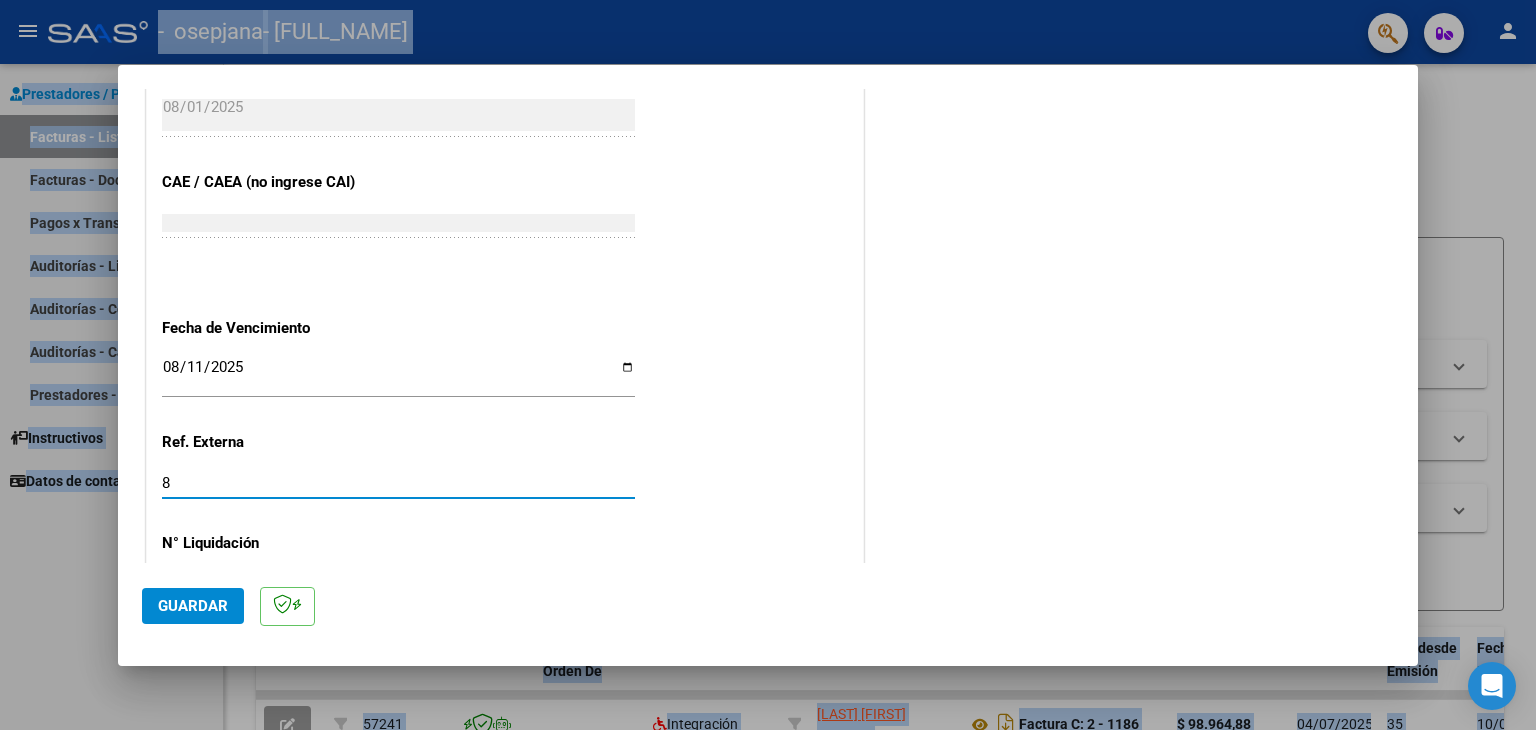 type 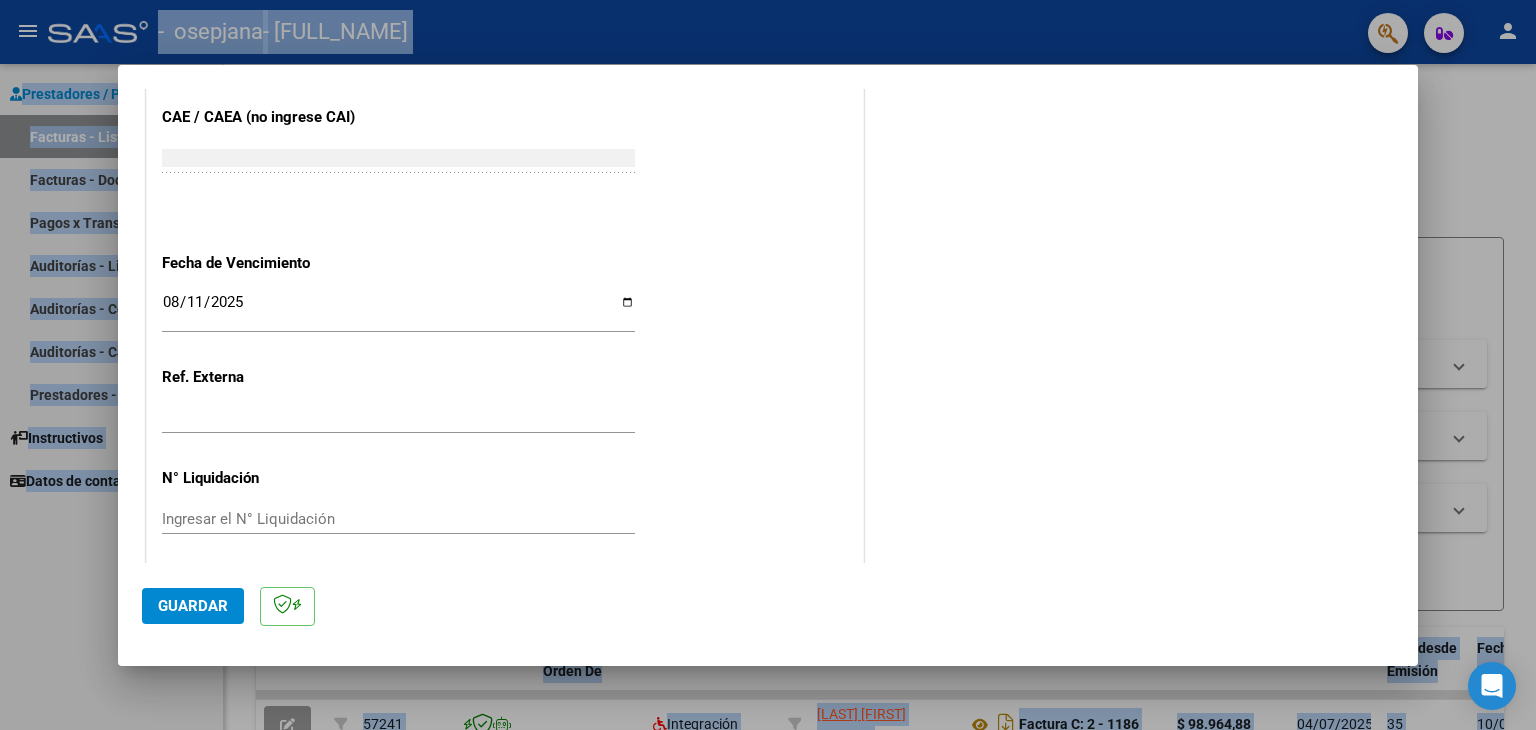 scroll, scrollTop: 1245, scrollLeft: 0, axis: vertical 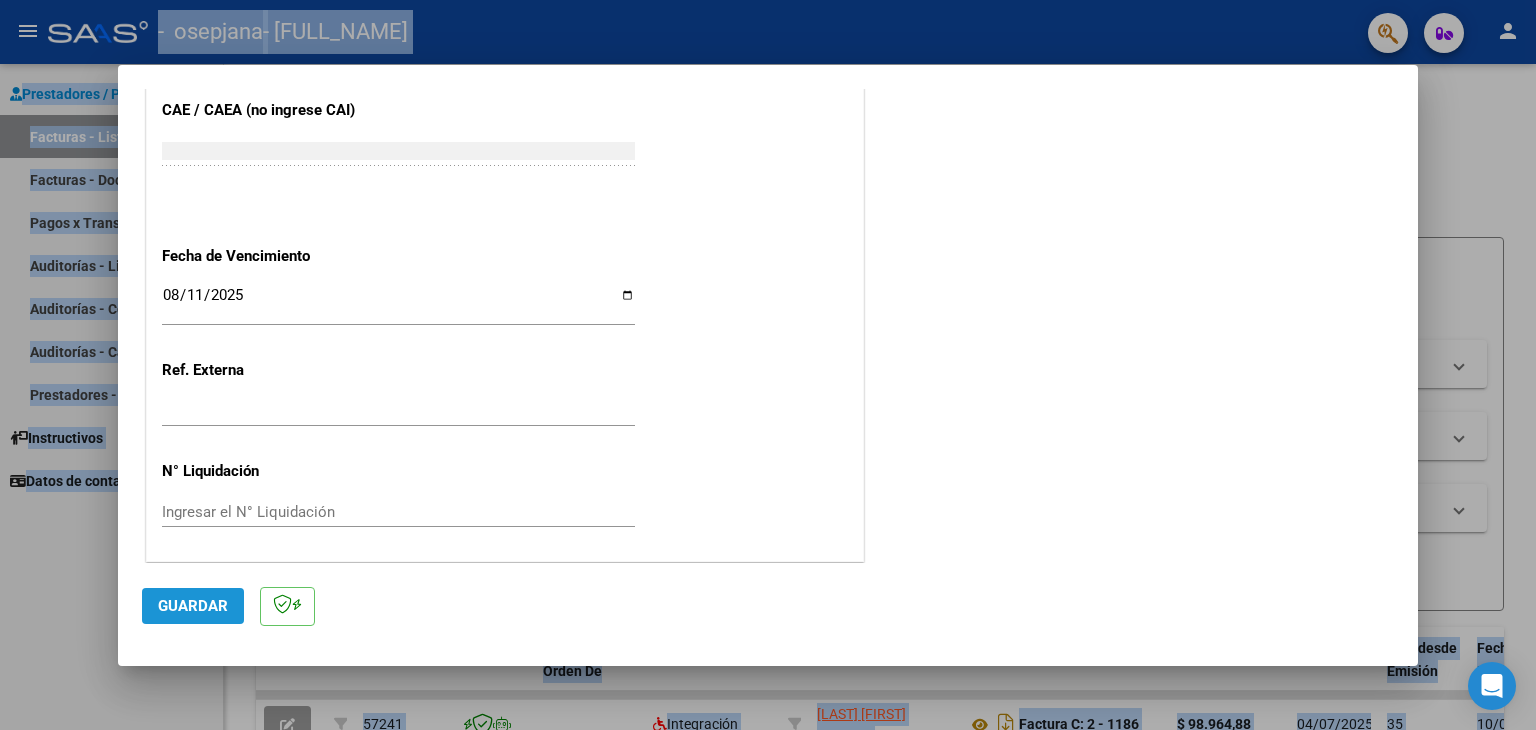 click on "Guardar" 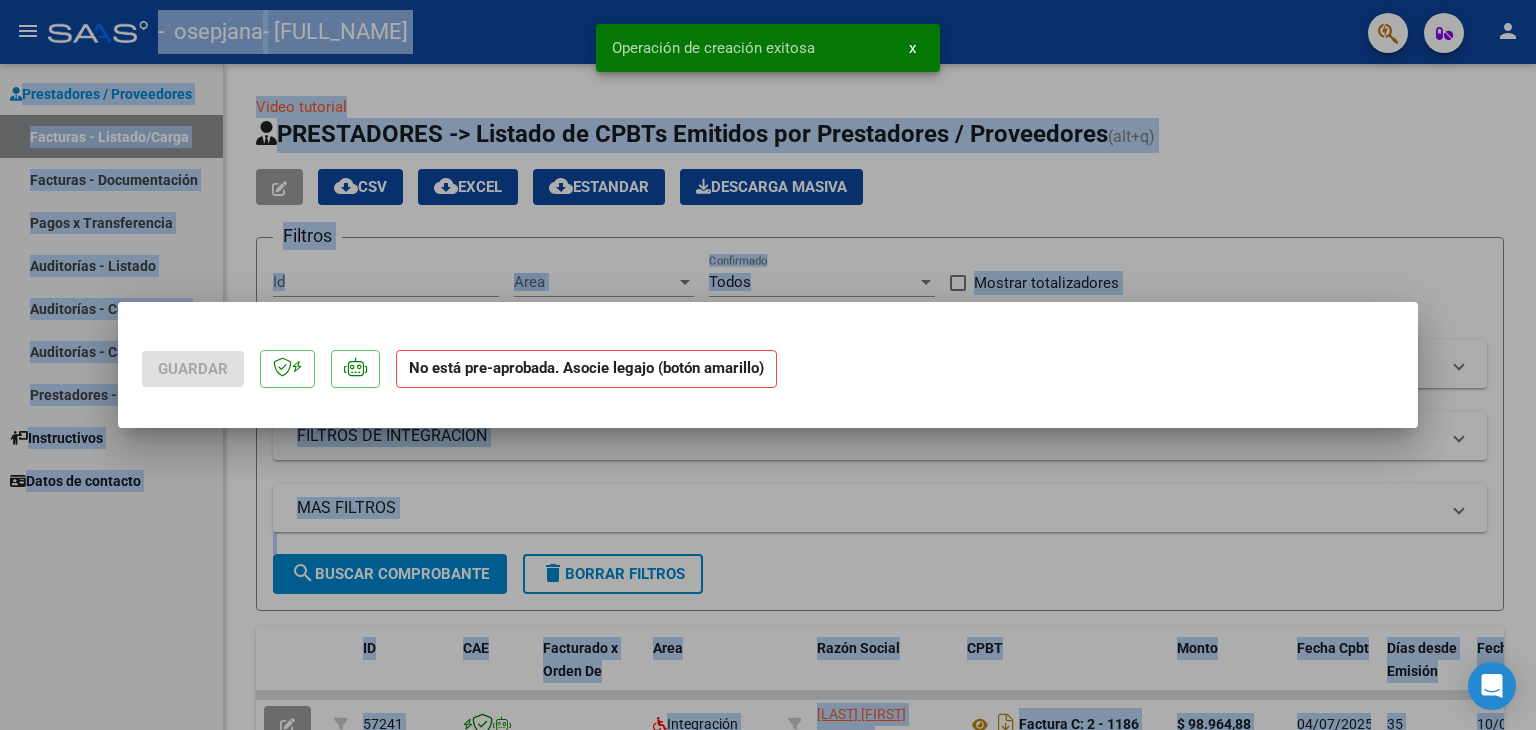 scroll, scrollTop: 0, scrollLeft: 0, axis: both 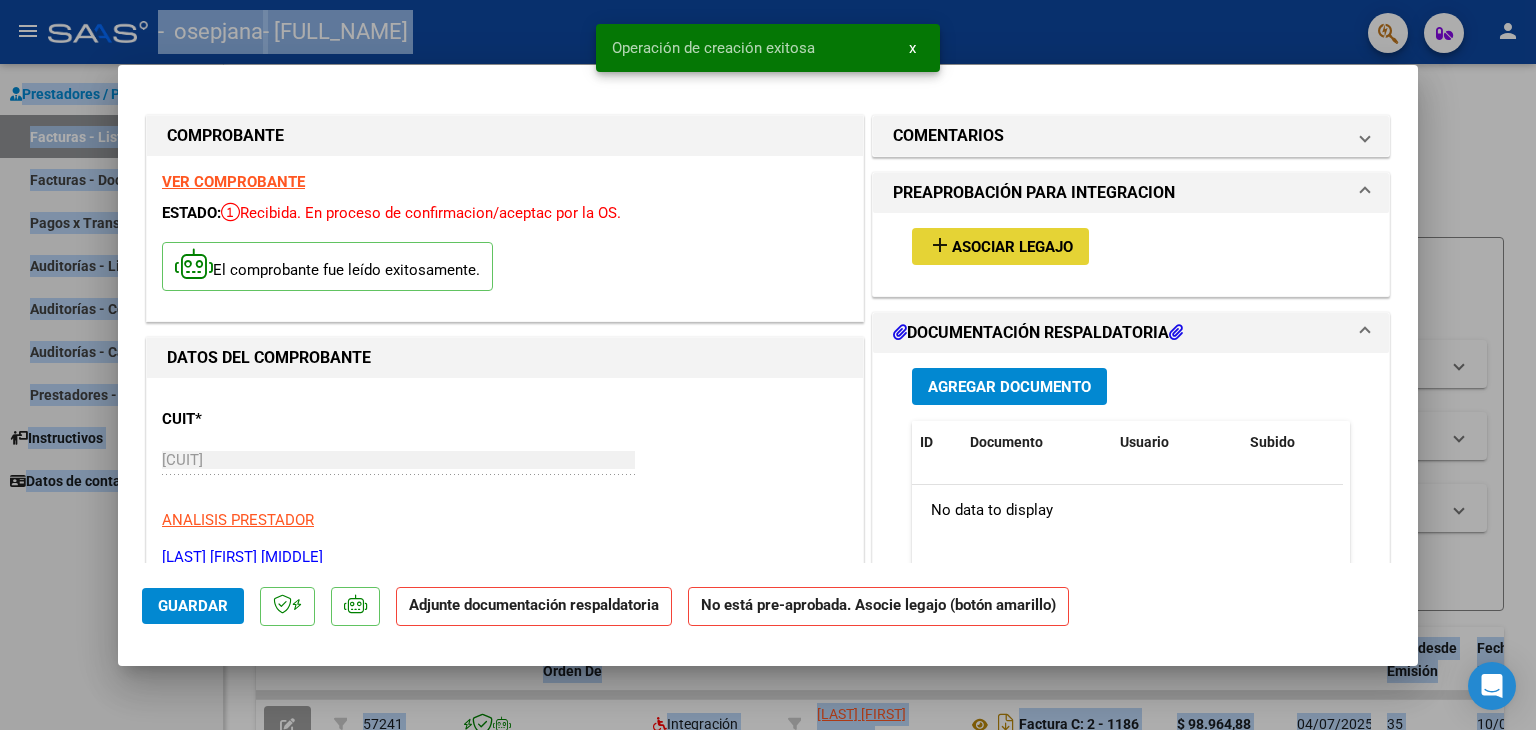 click on "Asociar Legajo" at bounding box center (1012, 247) 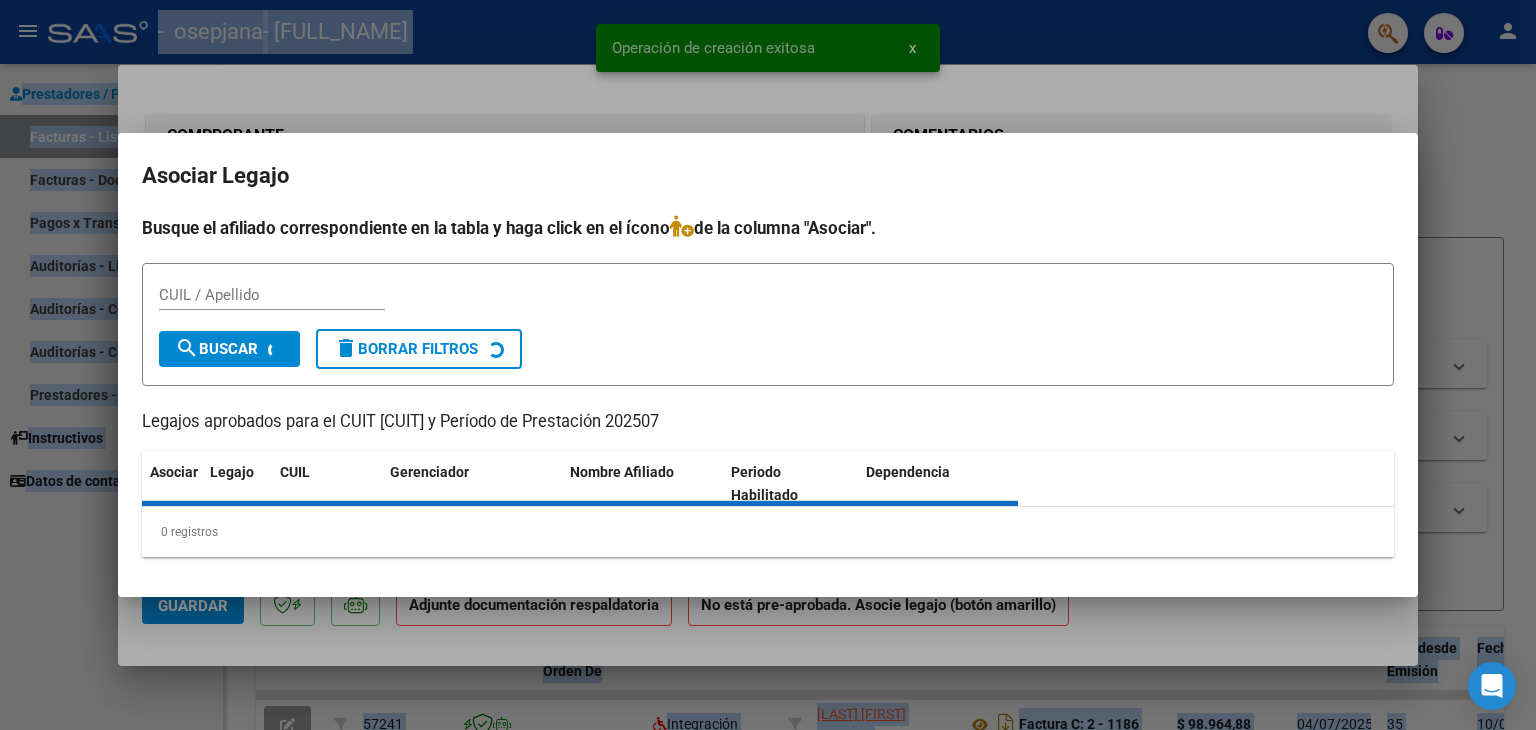 click on "Asociar Legajo Busque el afiliado correspondiente en la tabla y haga click en el ícono   de la columna "Asociar". CUIL / Apellido search  Buscar  delete  Borrar Filtros  Legajos aprobados para el CUIT [CUIT] y Período de Prestación 202507  Asociar Legajo CUIL Gerenciador Nombre Afiliado Periodo Habilitado Dependencia  0 registros   1" at bounding box center [768, 365] 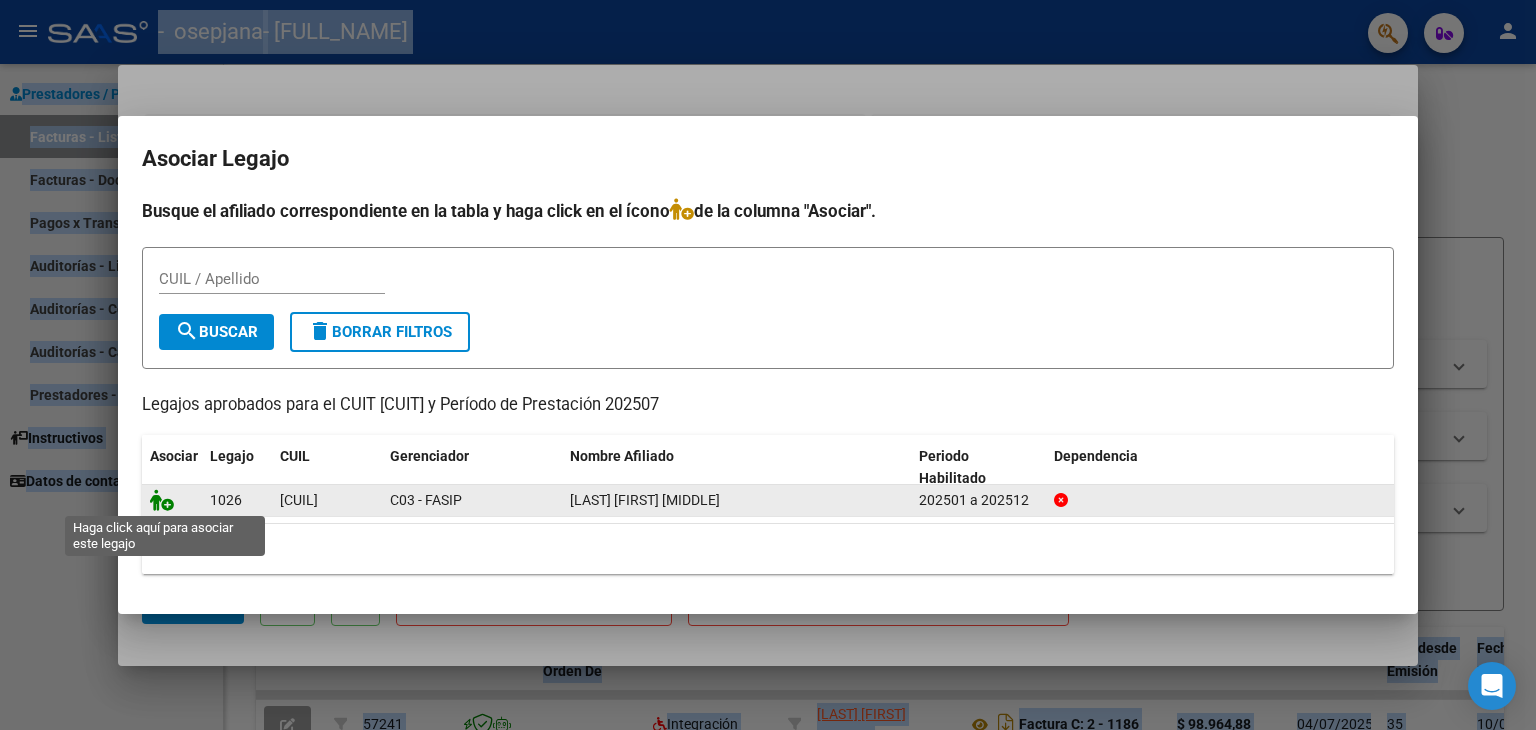 click 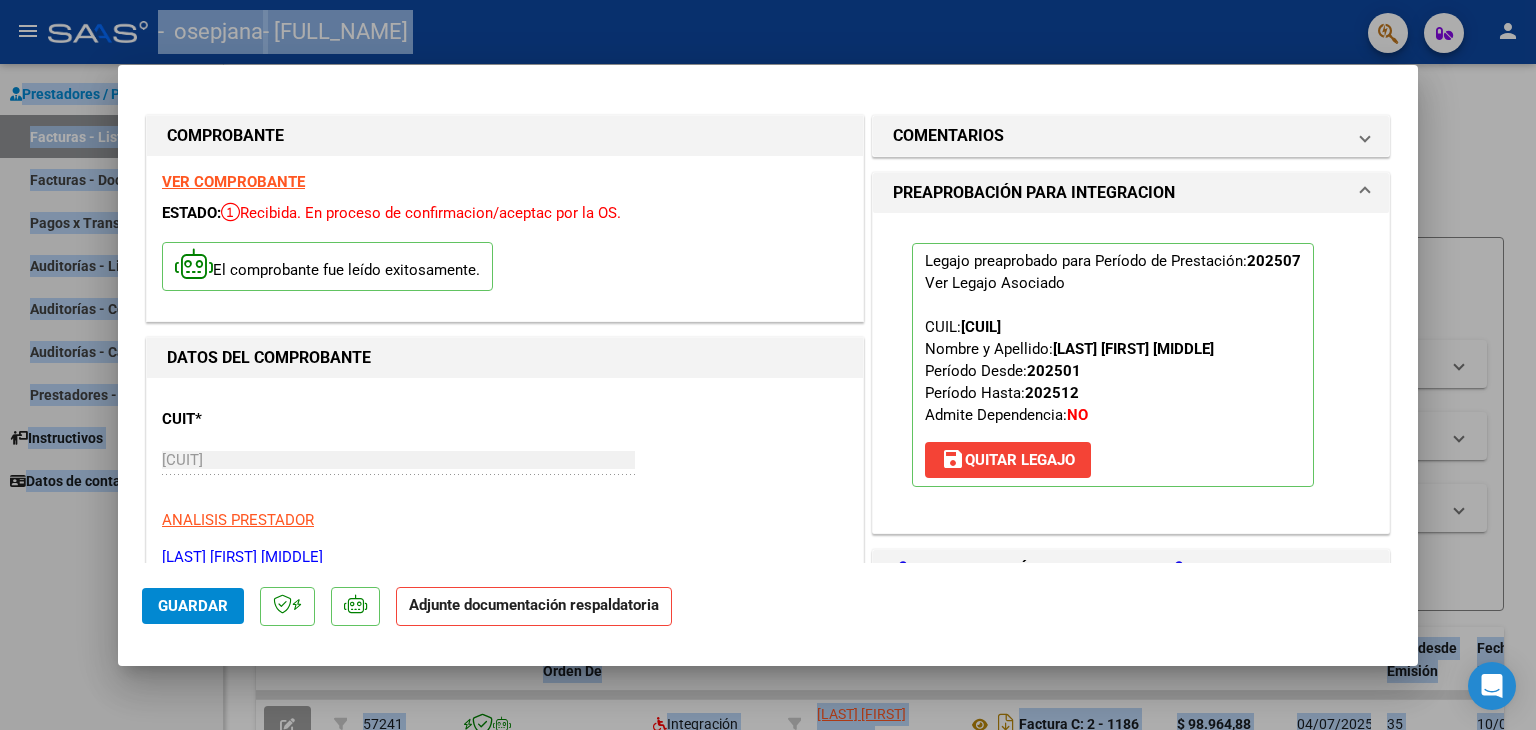click on "Adjunte documentación respaldatoria" 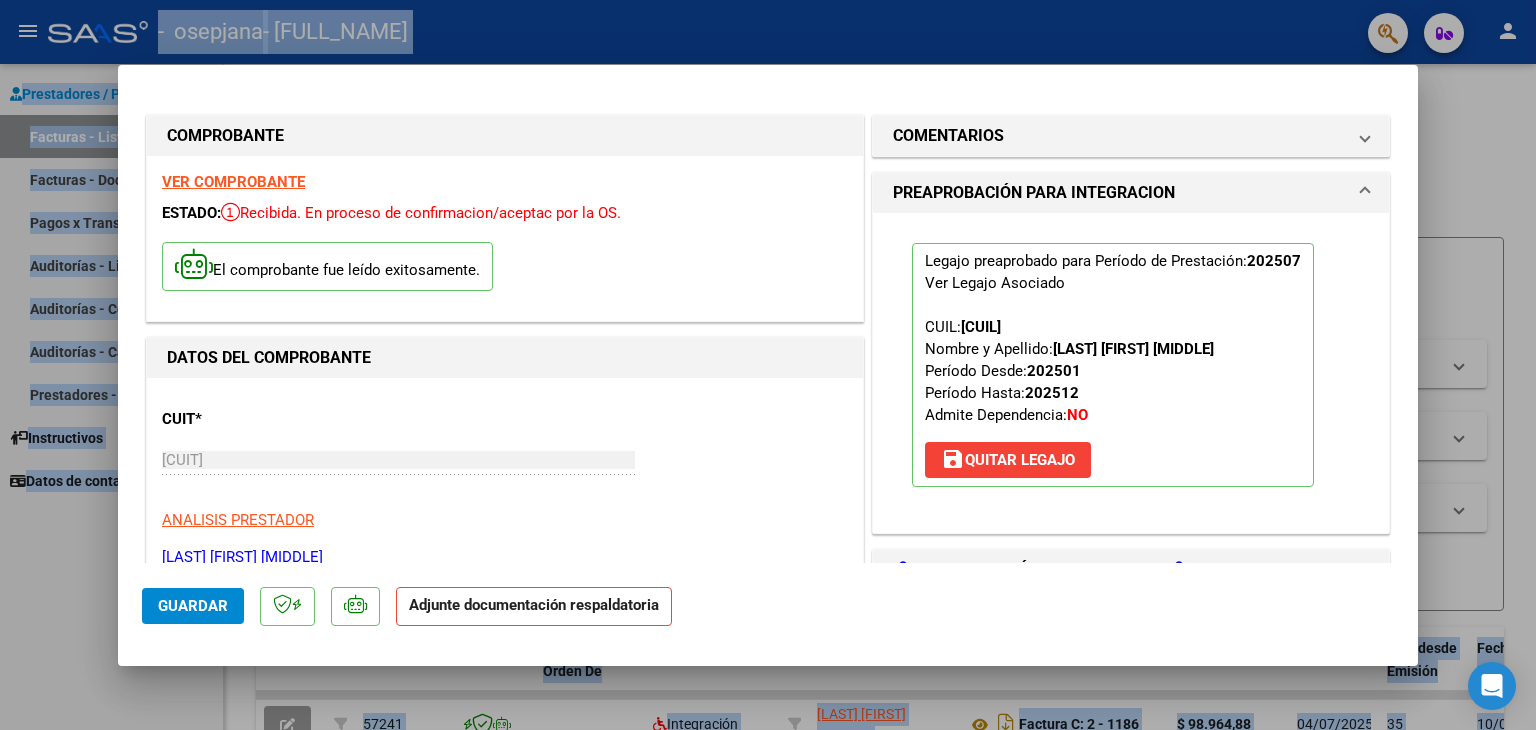 click on "Adjunte documentación respaldatoria" 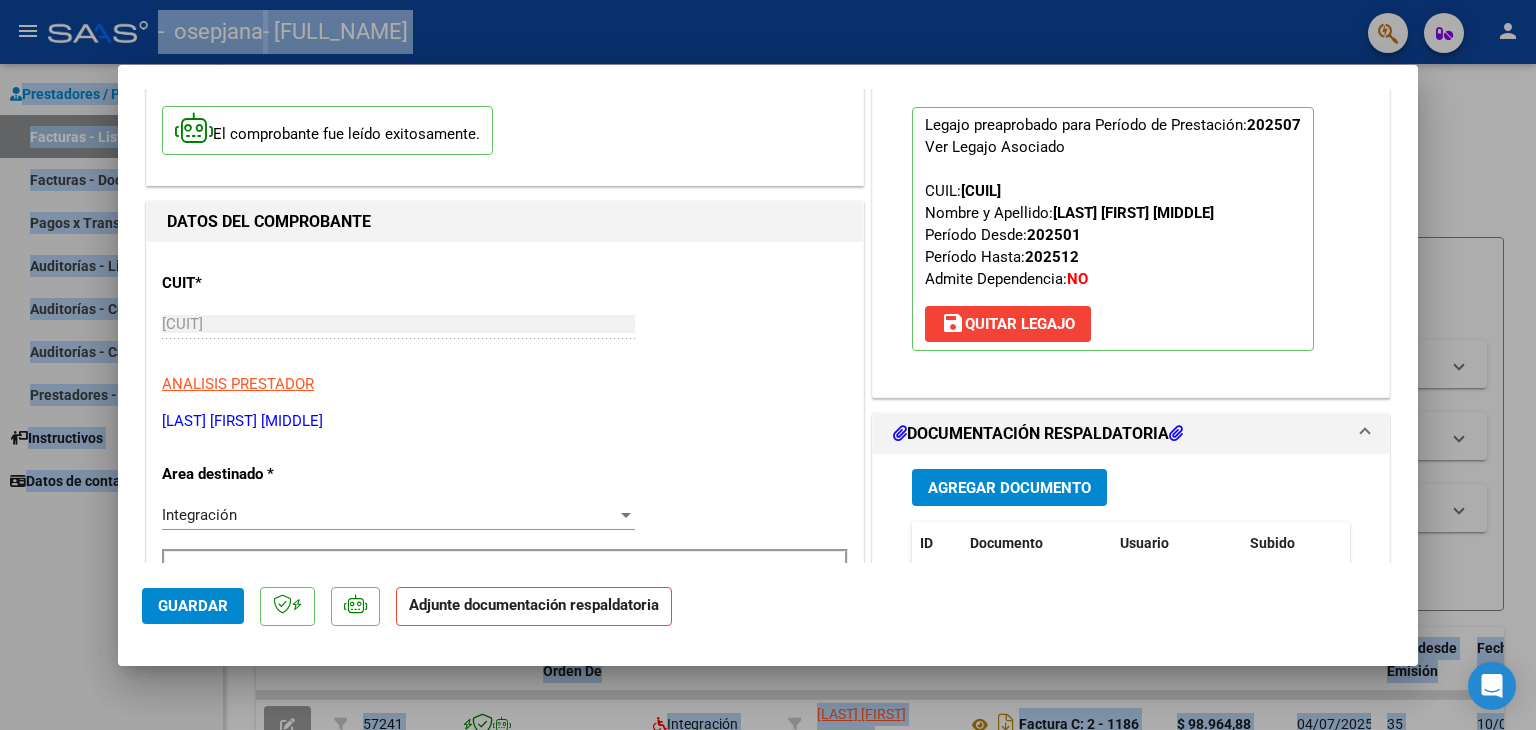 scroll, scrollTop: 160, scrollLeft: 0, axis: vertical 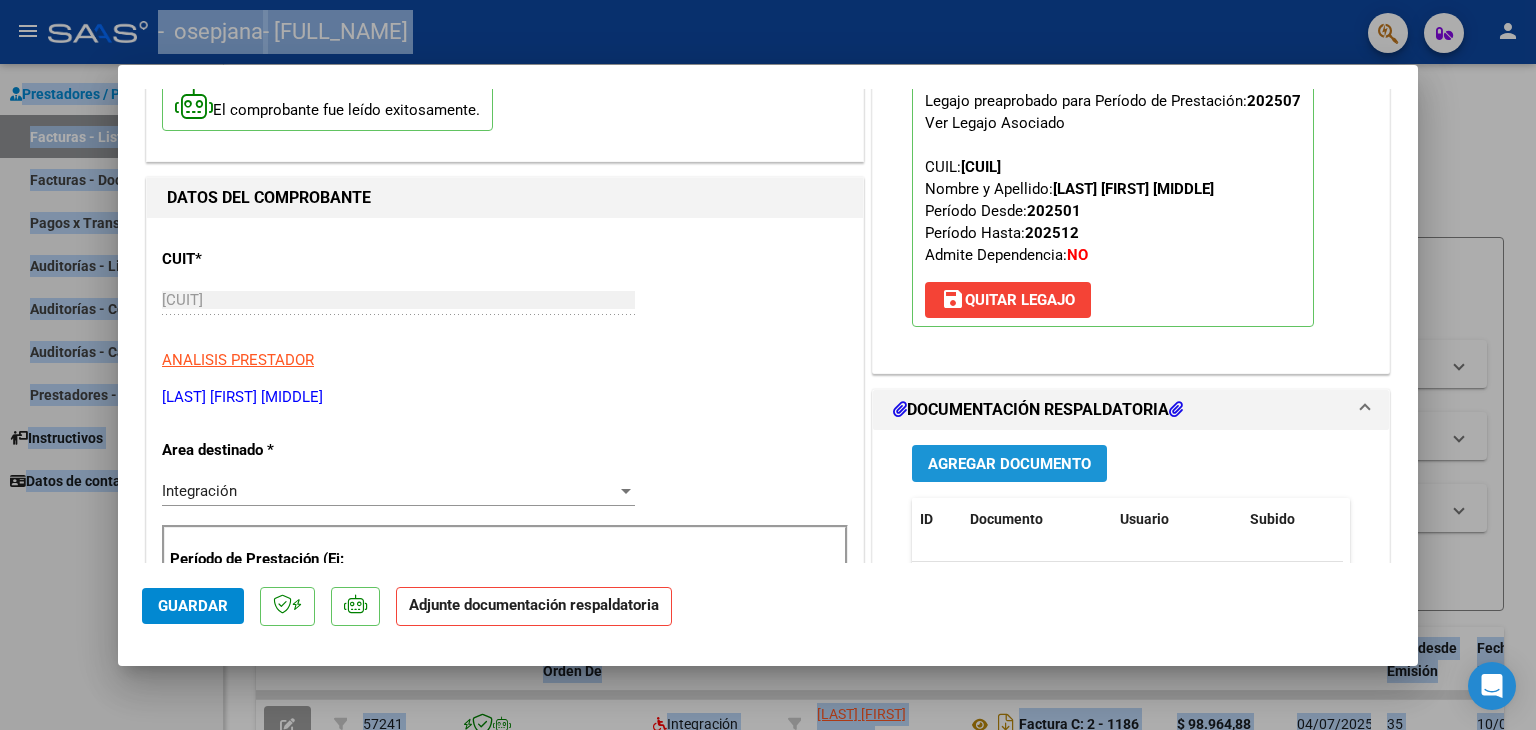 click on "Agregar Documento" at bounding box center [1009, 464] 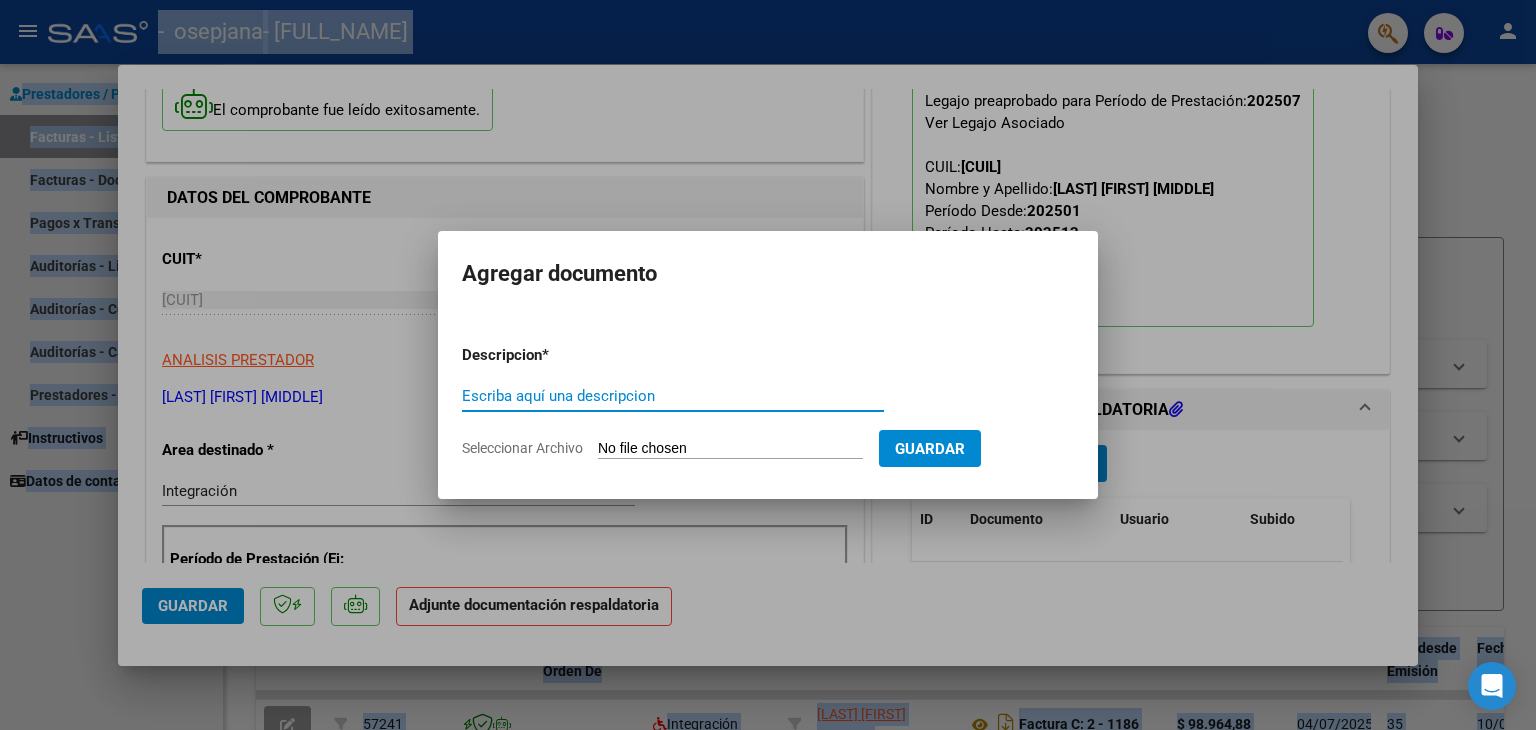 click on "Escriba aquí una descripcion" at bounding box center [673, 396] 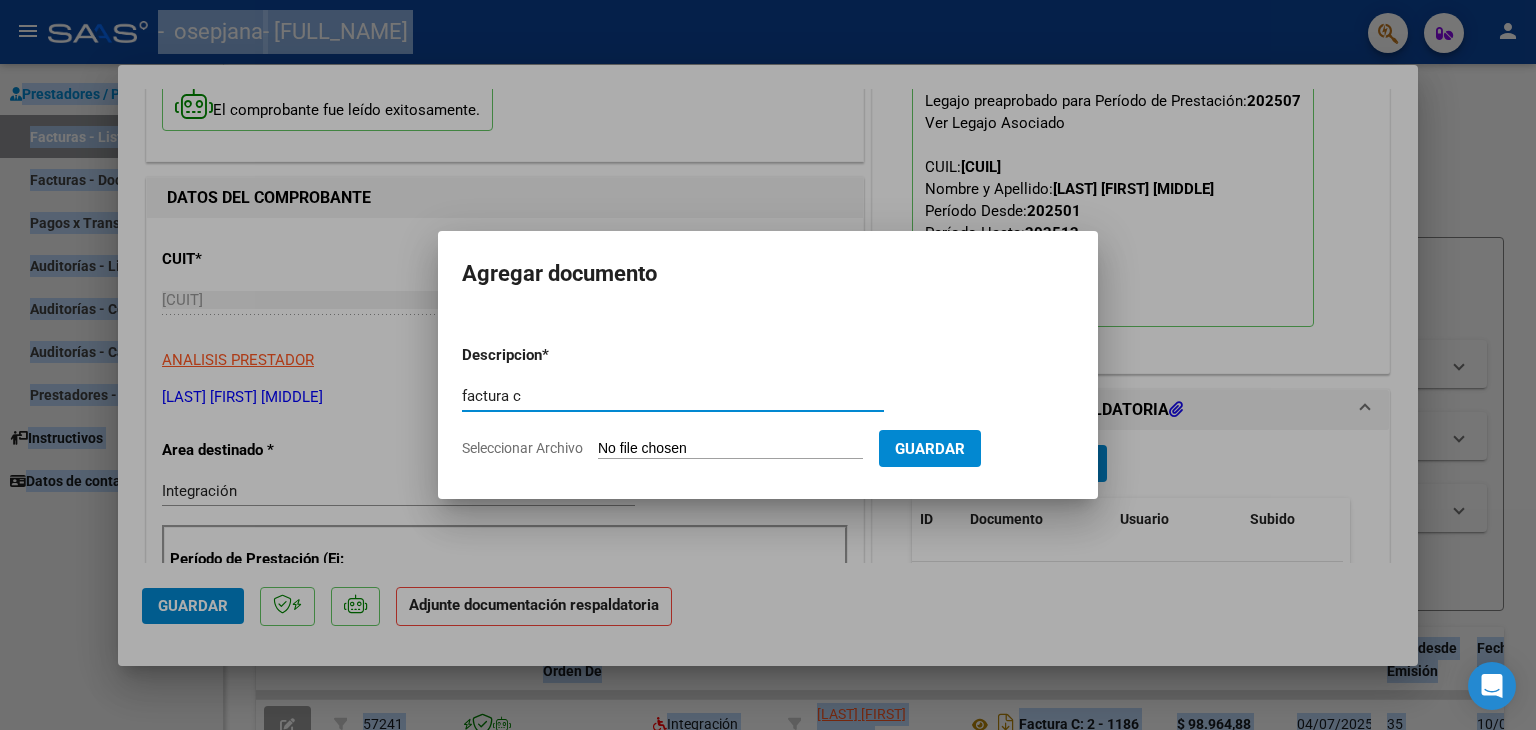 type on "factura c" 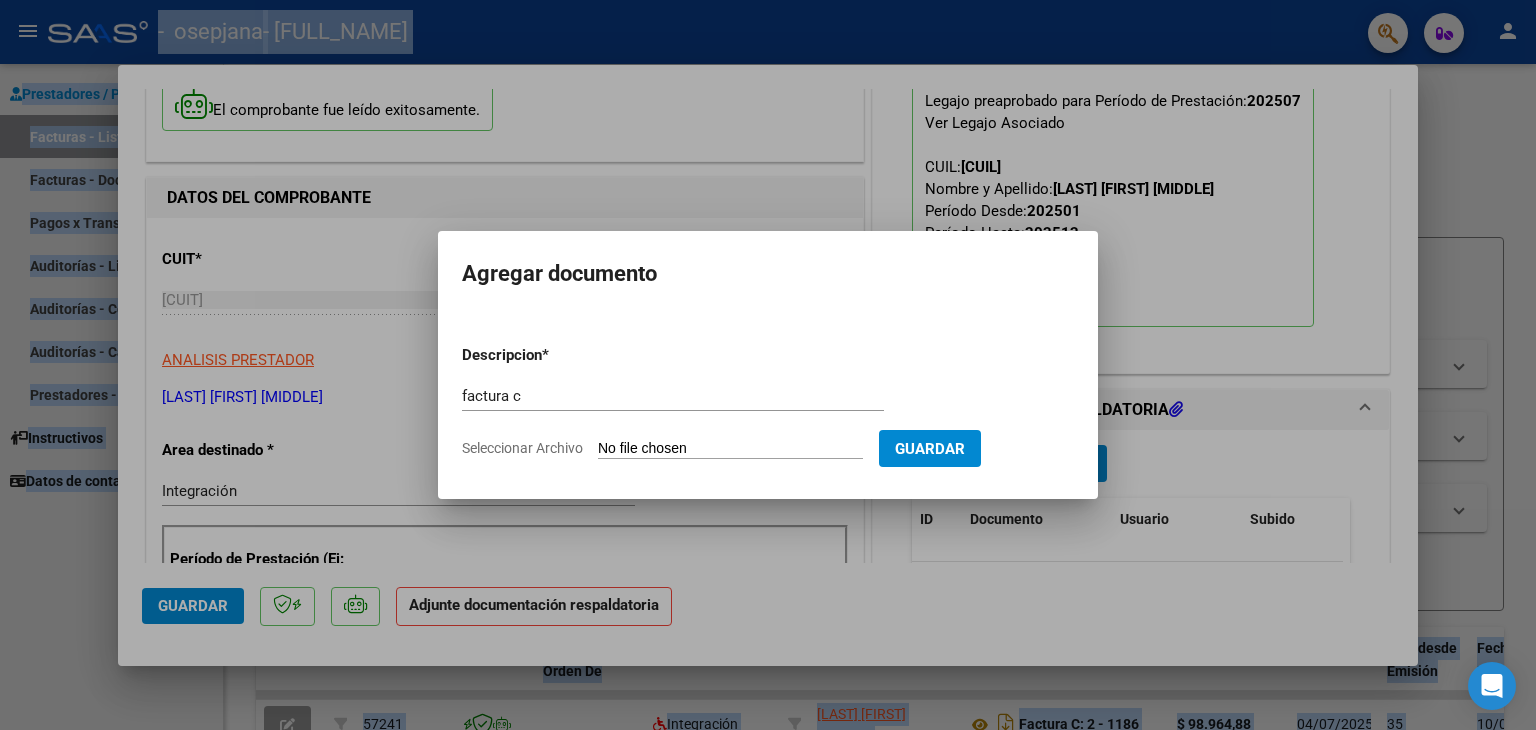 click on "Seleccionar Archivo" 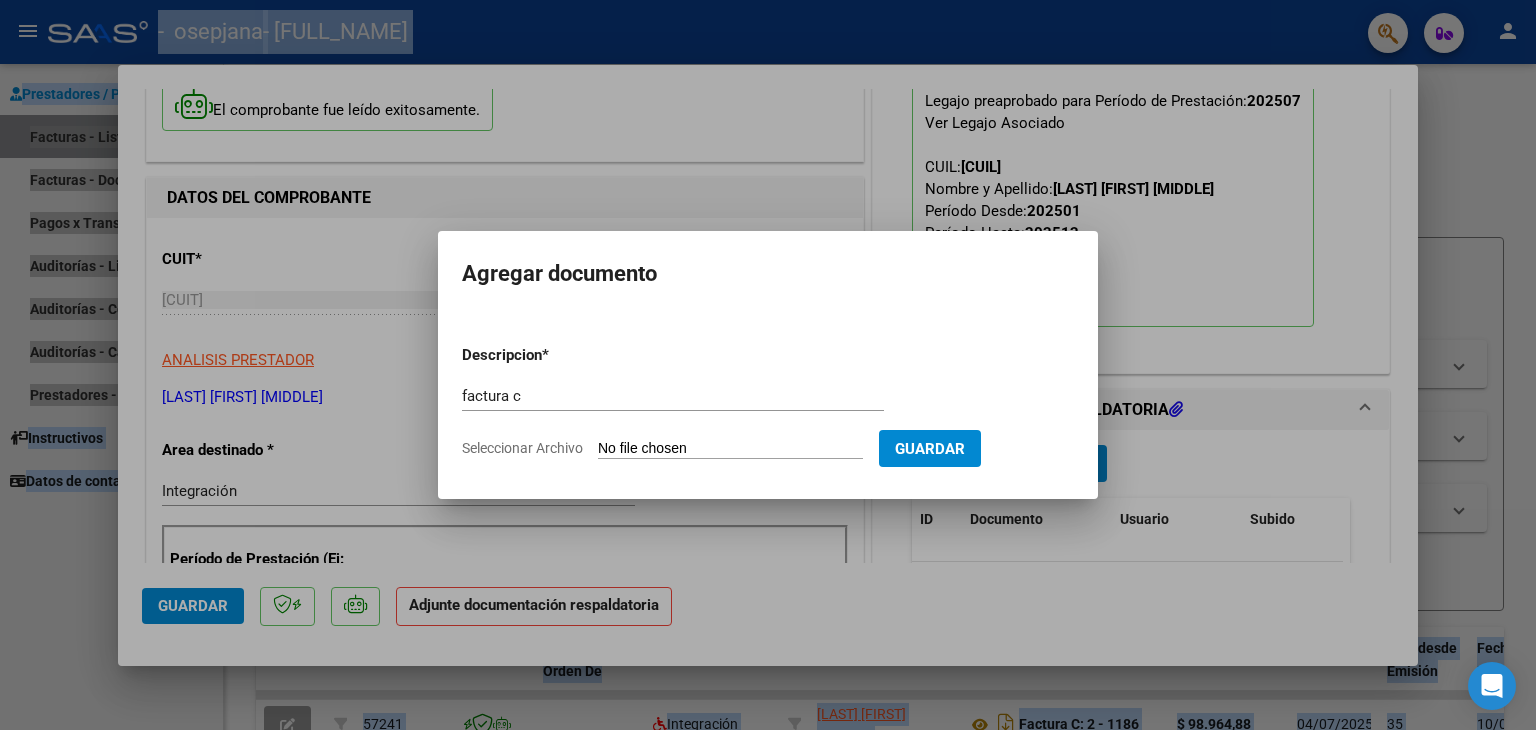 type on "C:\fakepath\[CUIT]_011_00002_00001209 (1).pdf" 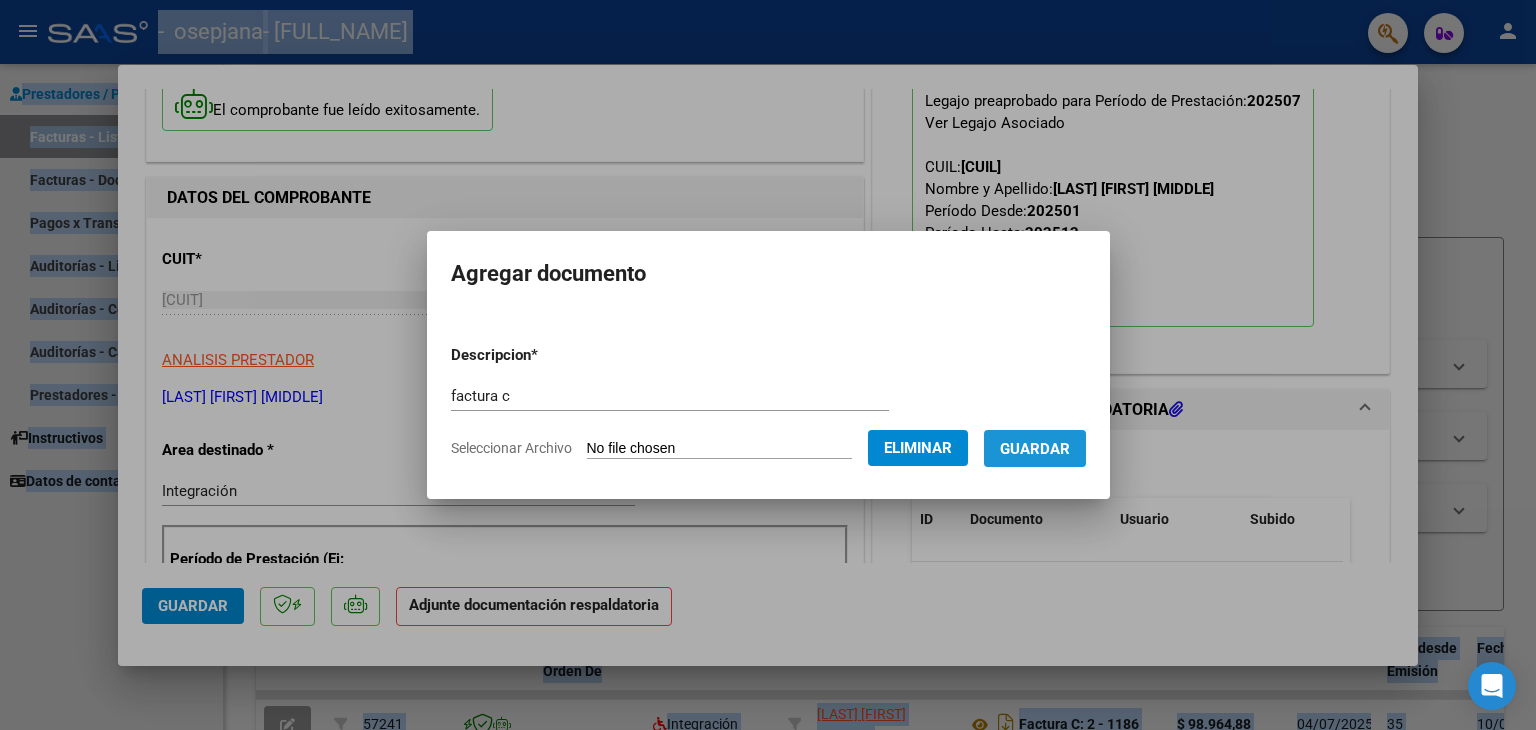 click on "Guardar" at bounding box center [1035, 449] 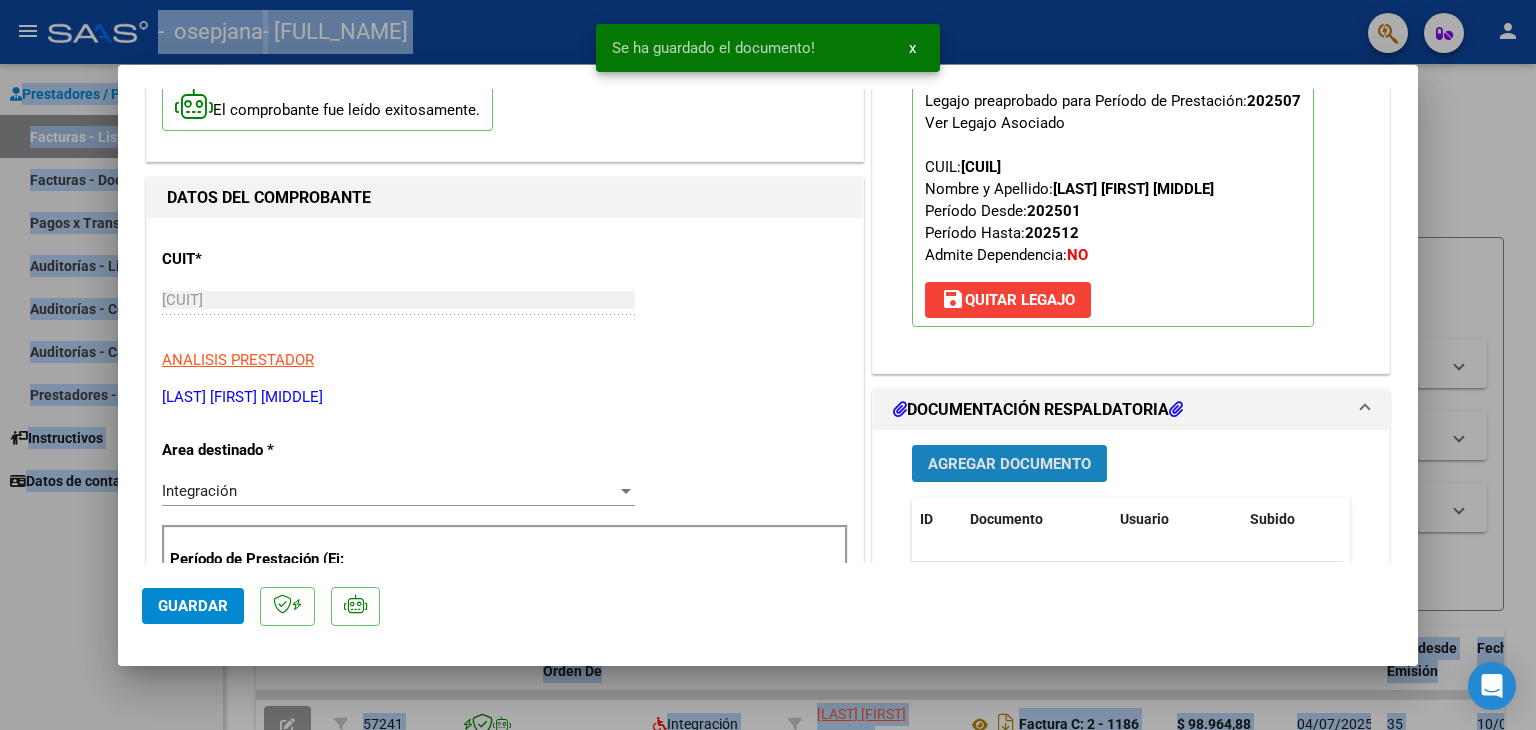 click on "Agregar Documento" at bounding box center [1009, 464] 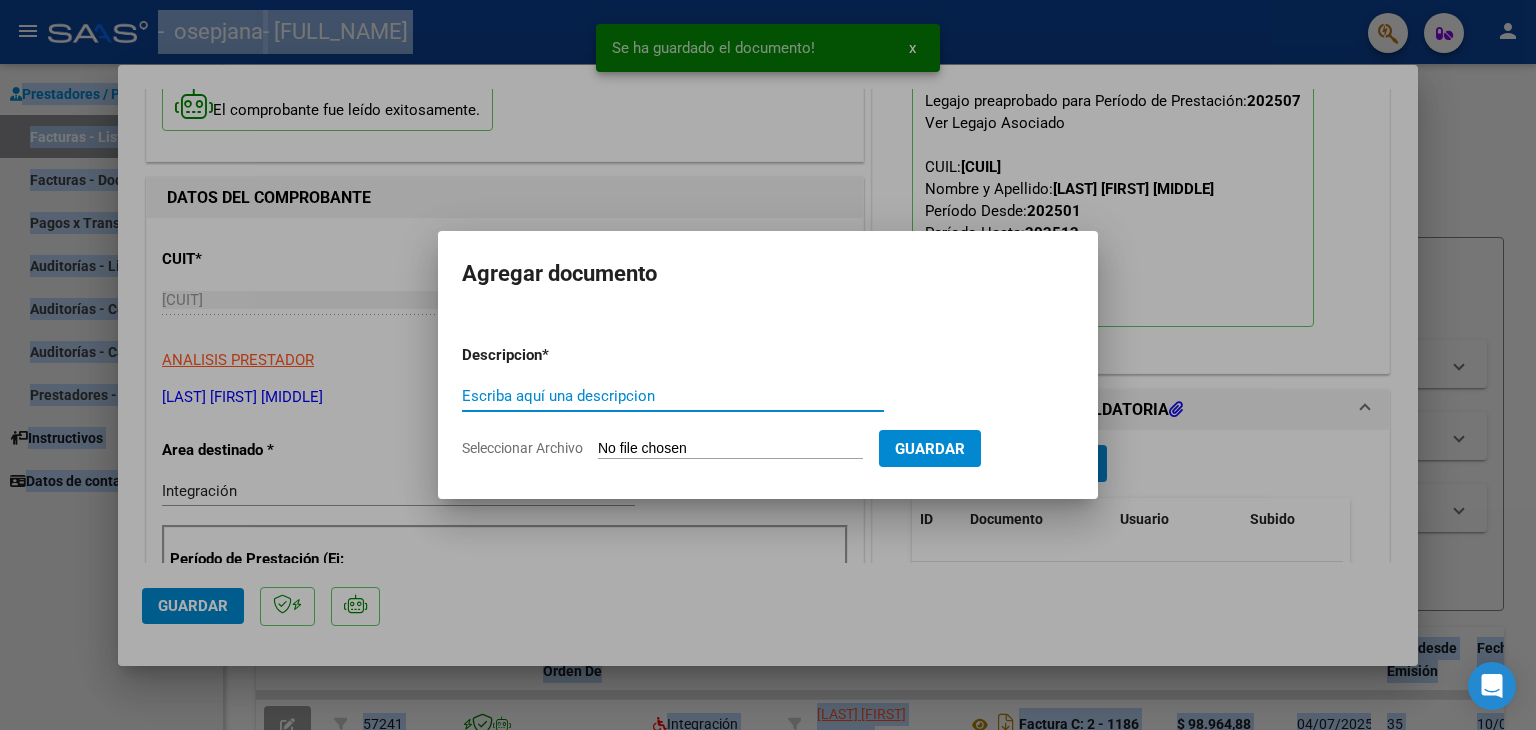 click on "Escriba aquí una descripcion" at bounding box center [673, 396] 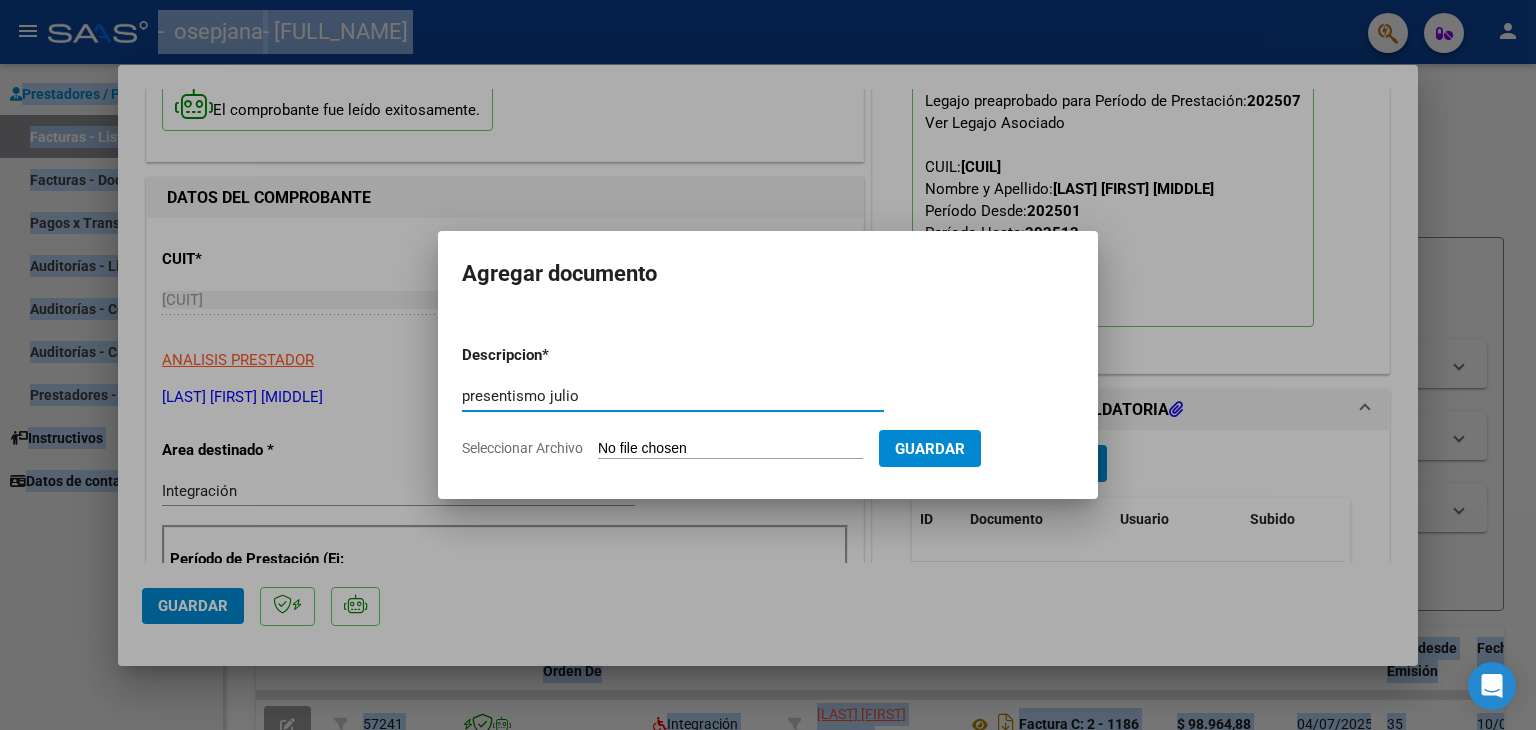 type on "presentismo julio" 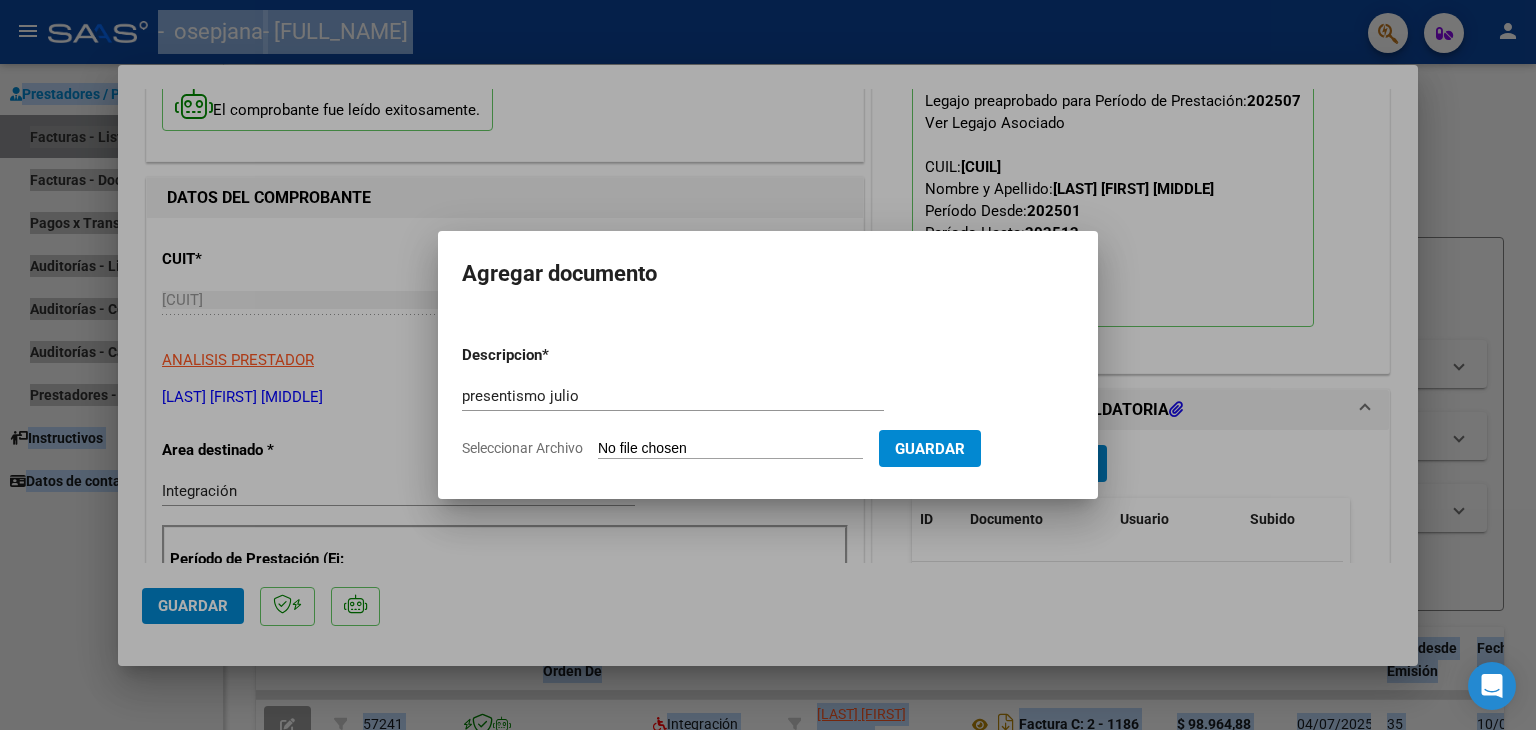 type on "C:\fakepath\presentismo julio [FIRST] [LAST].pdf" 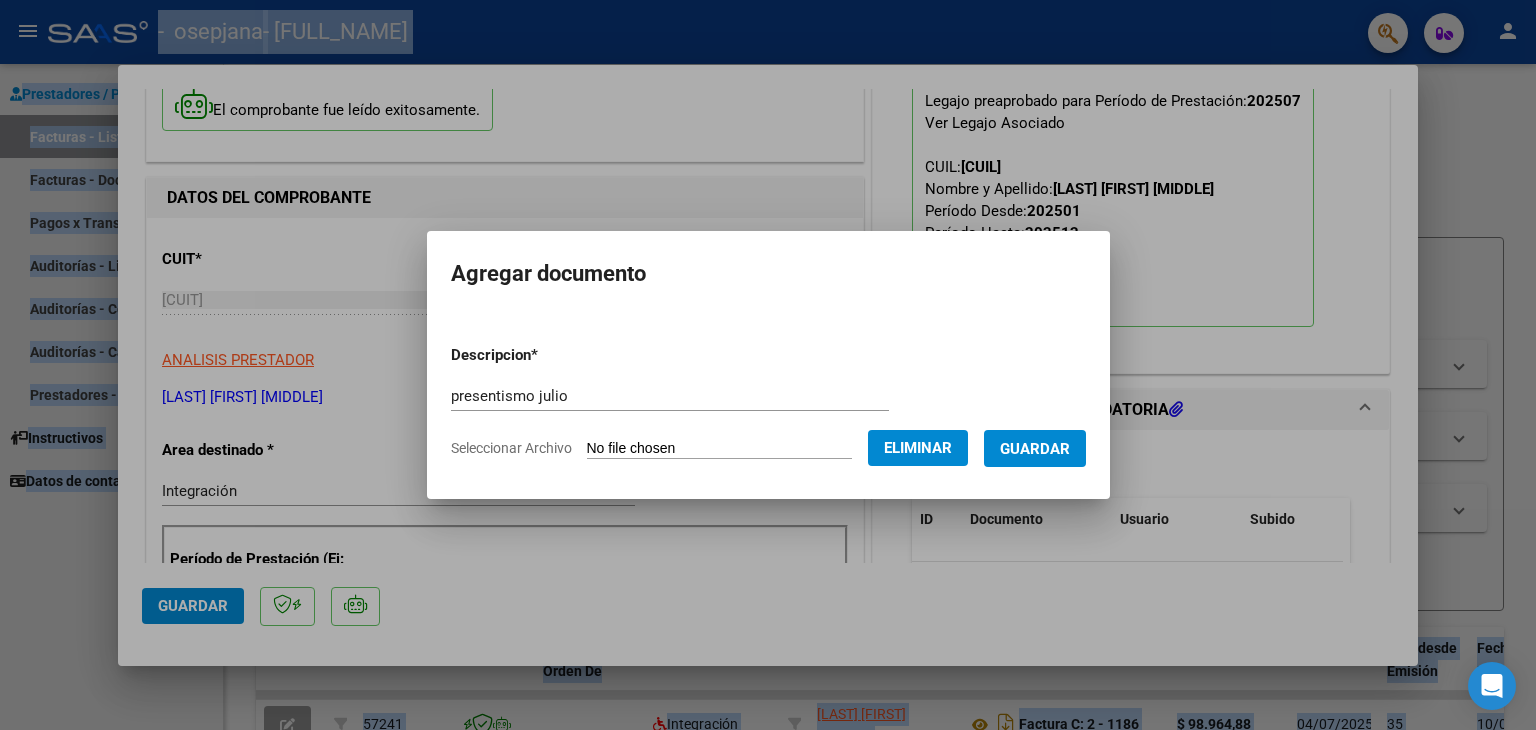 click on "Guardar" at bounding box center (1035, 449) 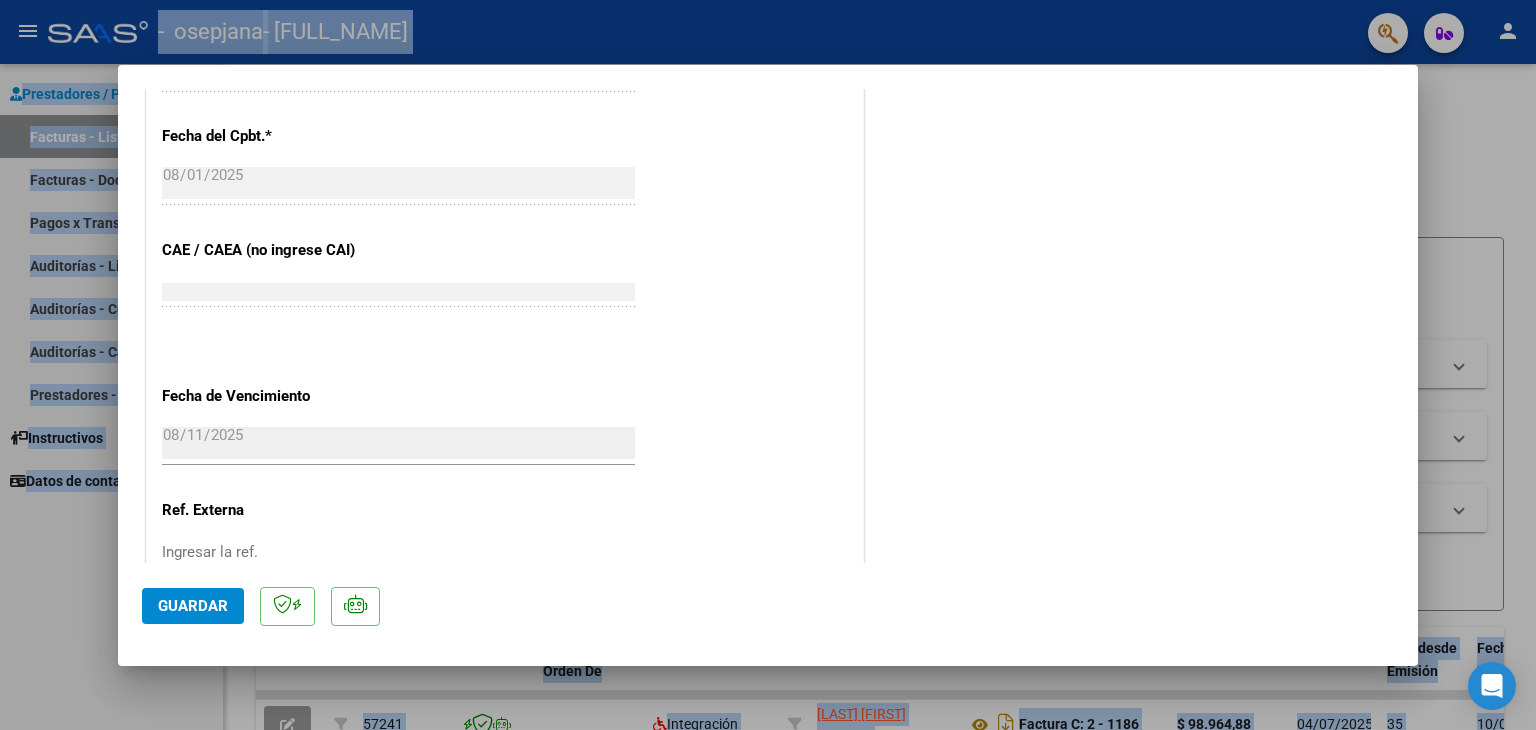scroll, scrollTop: 1313, scrollLeft: 0, axis: vertical 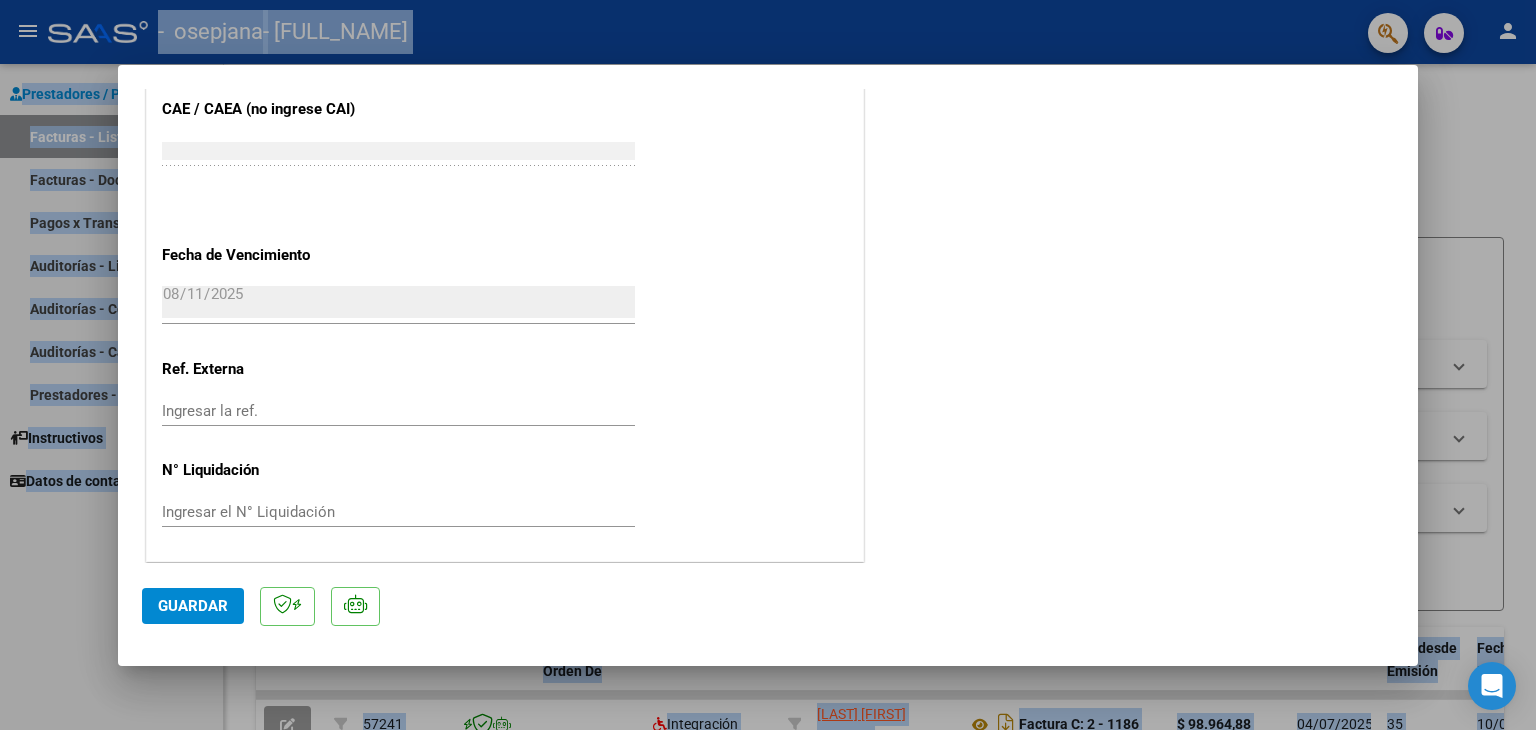 click on "Guardar" 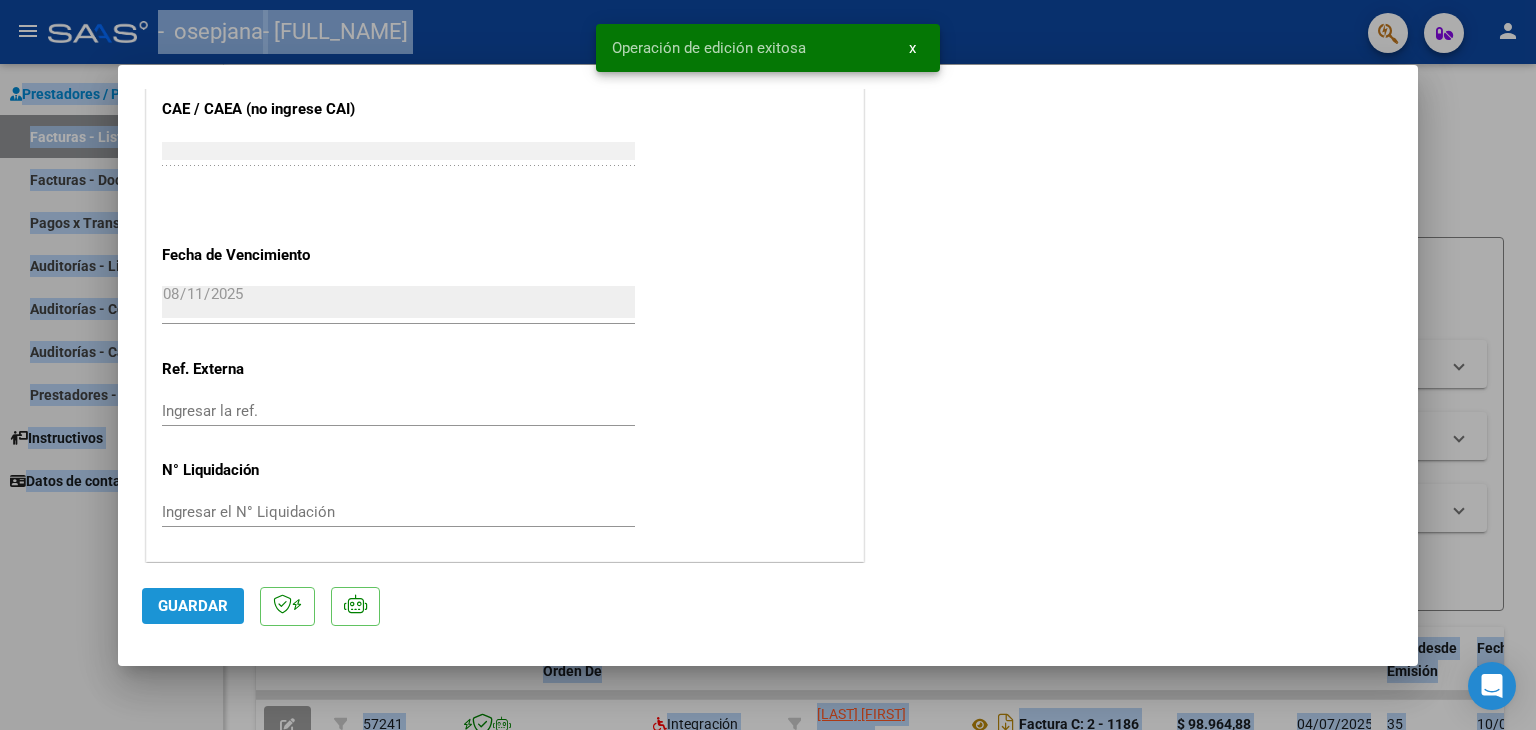 click on "Guardar" 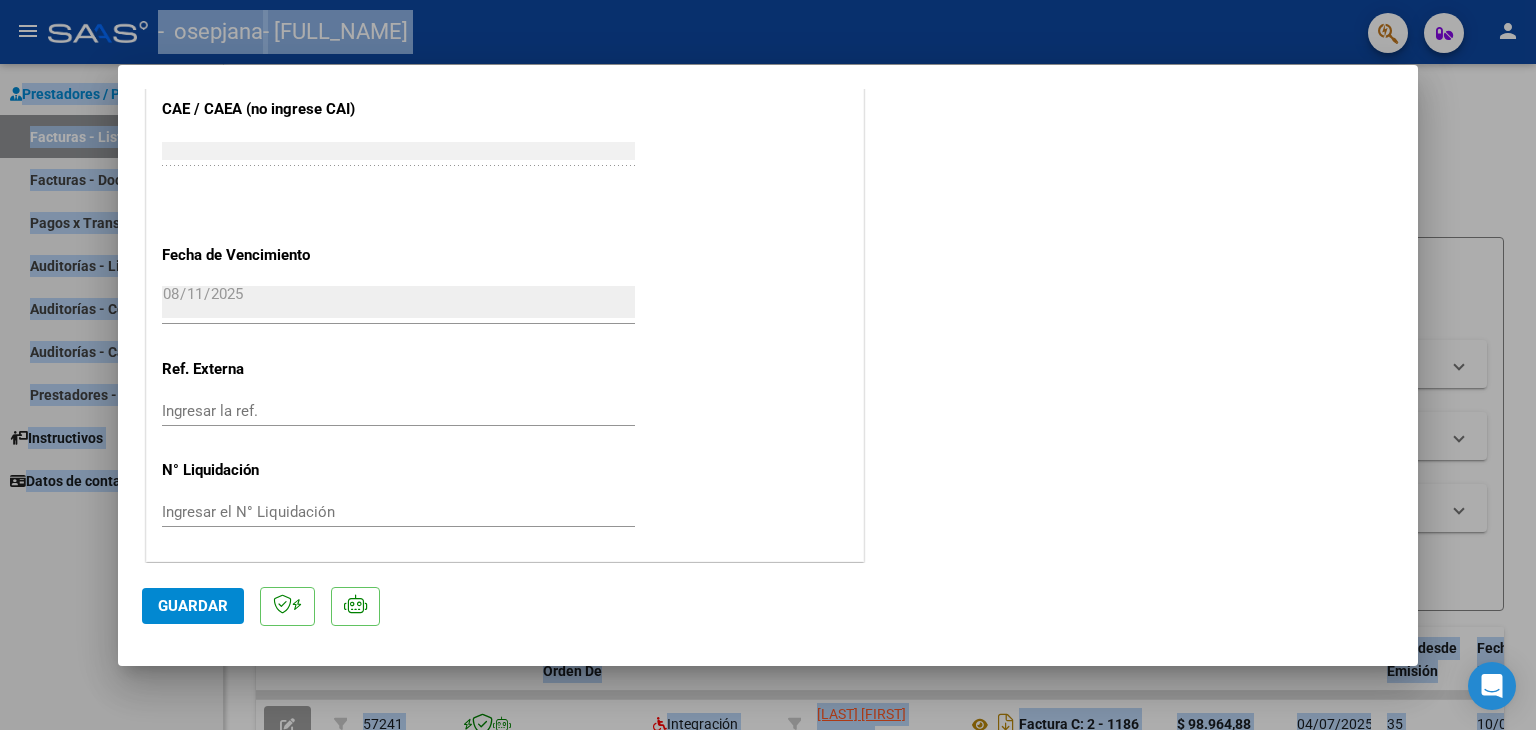 click at bounding box center (768, 365) 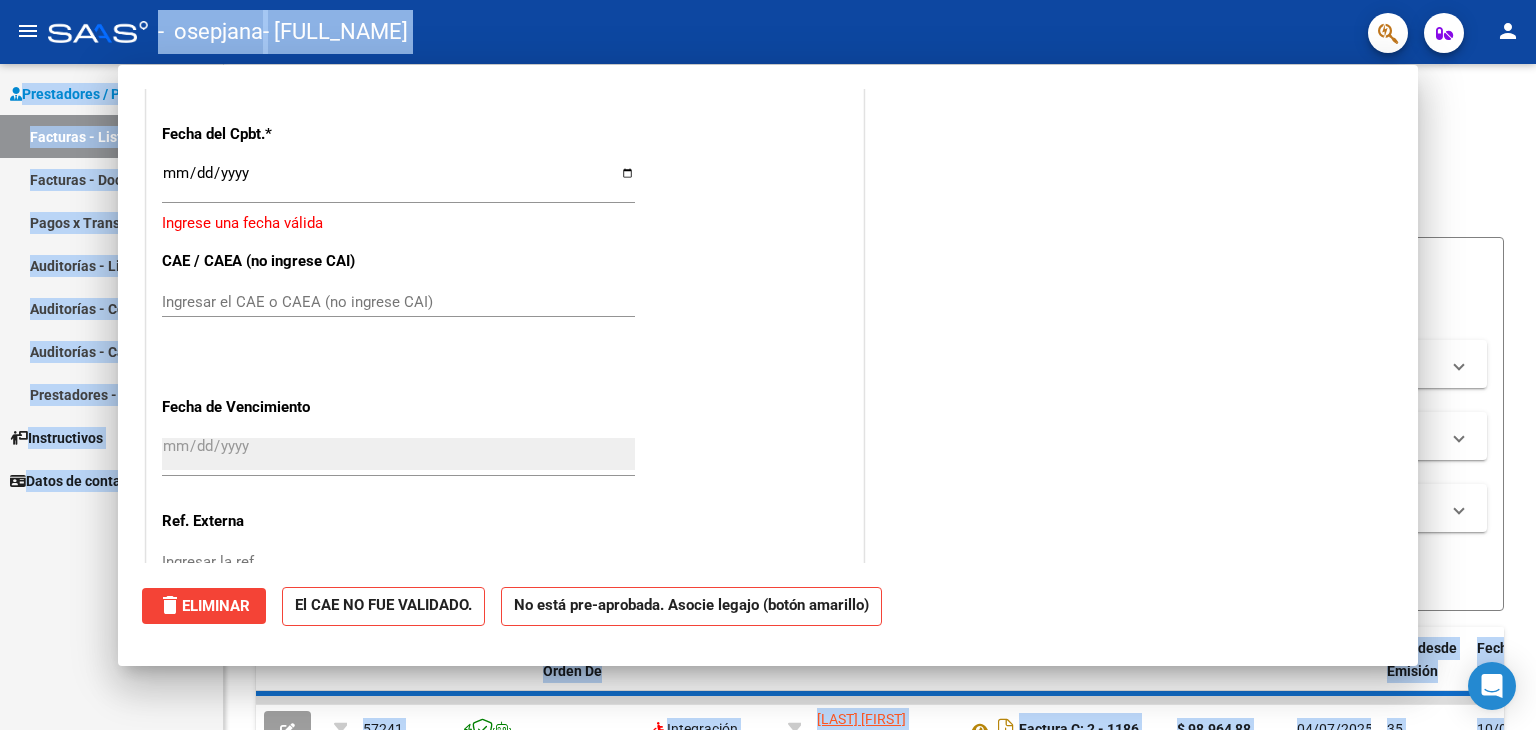 scroll, scrollTop: 1464, scrollLeft: 0, axis: vertical 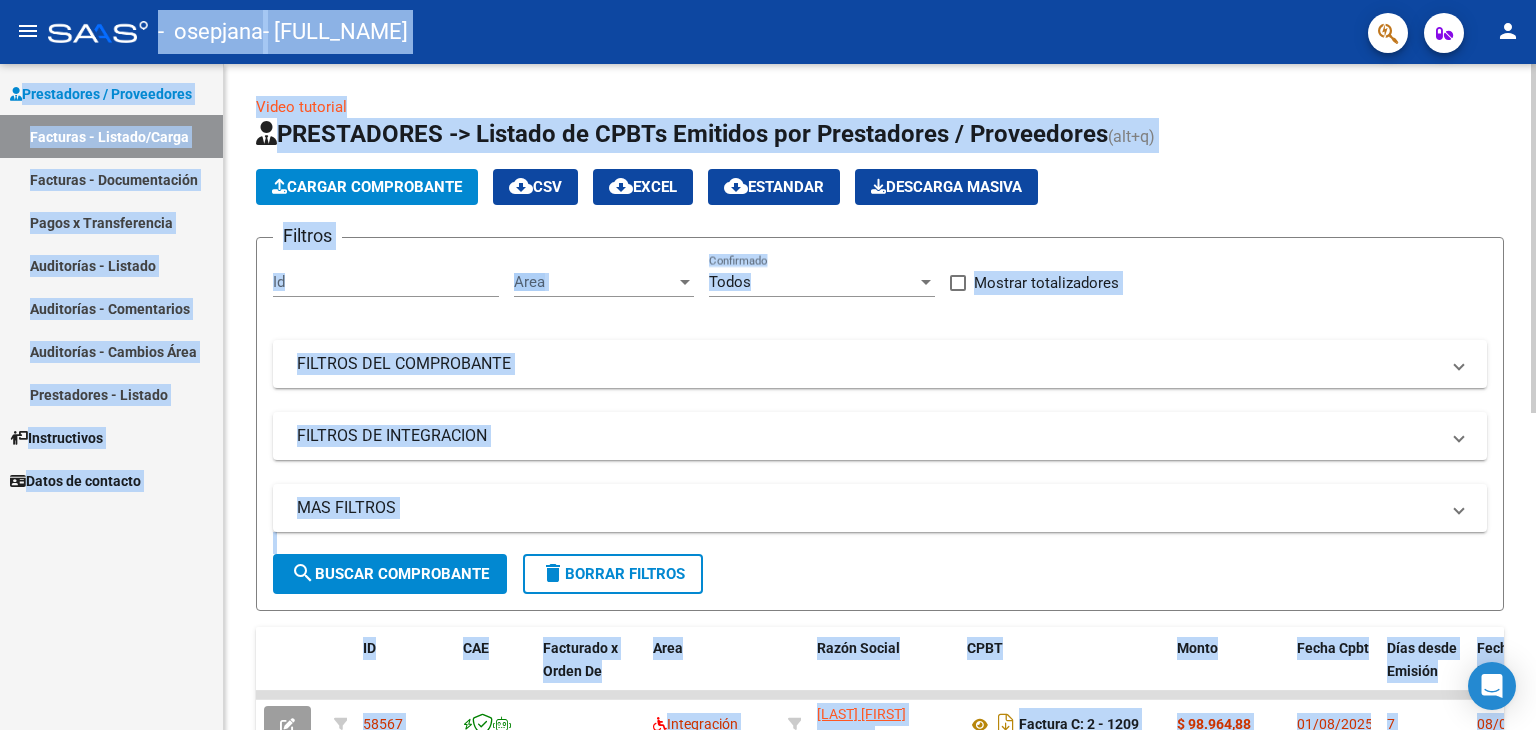 click on "Video tutorial   PRESTADORES -> Listado de CPBTs Emitidos por Prestadores / Proveedores (alt+q)   Cargar Comprobante
cloud_download  CSV  cloud_download  EXCEL  cloud_download  Estandar   Descarga Masiva
Filtros Id Area Area Todos Confirmado   Mostrar totalizadores   FILTROS DEL COMPROBANTE  Comprobante Tipo Comprobante Tipo Start date – End date Fec. Comprobante Desde / Hasta Días Emisión Desde(cant. días) Días Emisión Hasta(cant. días) CUIT / Razón Social Pto. Venta Nro. Comprobante Código SSS CAE Válido CAE Válido Todos Cargado Módulo Hosp. Todos Tiene facturacion Apócrifa Hospital Refes  FILTROS DE INTEGRACION  Período De Prestación Campos del Archivo de Rendición Devuelto x SSS (dr_envio) Todos Rendido x SSS (dr_envio) Tipo de Registro Tipo de Registro Período Presentación Período Presentación Campos del Legajo Asociado (preaprobación) Afiliado Legajo (cuil/nombre) Todos Solo facturas preaprobadas  MAS FILTROS  Todos Con Doc. Respaldatoria Todos Con Trazabilidad Todos – – 7" 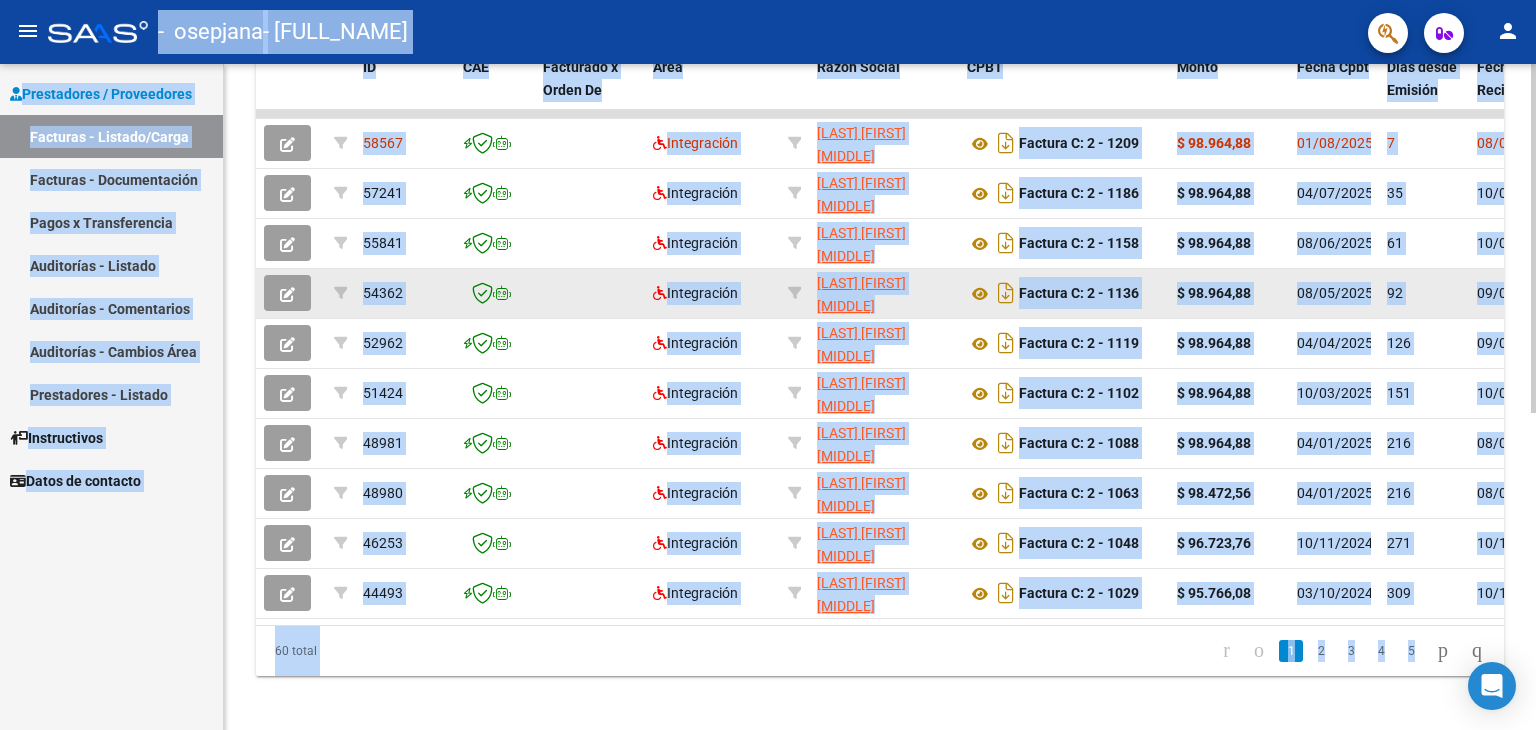 scroll, scrollTop: 604, scrollLeft: 0, axis: vertical 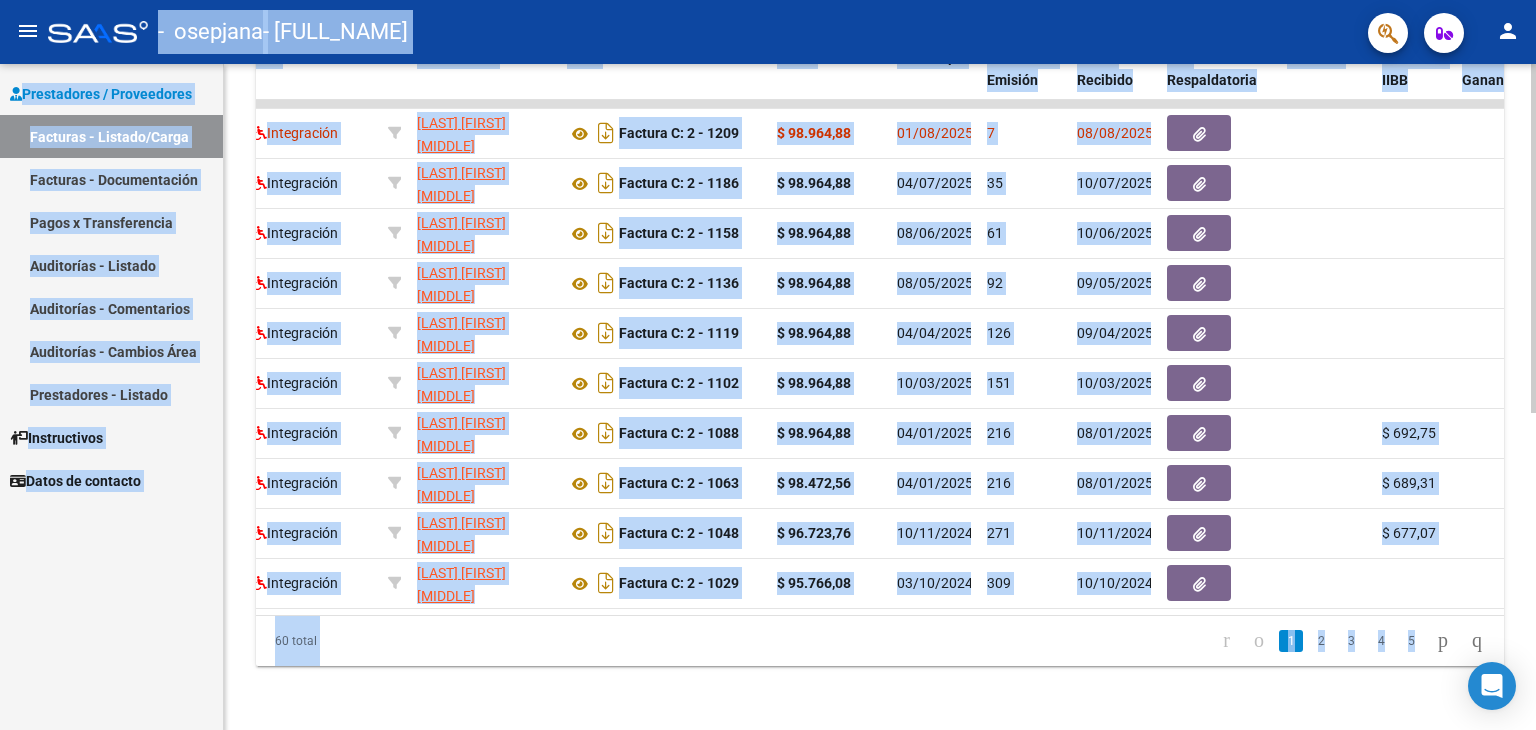 click on "Video tutorial   PRESTADORES -> Listado de CPBTs Emitidos por Prestadores / Proveedores (alt+q)   Cargar Comprobante
cloud_download  CSV  cloud_download  EXCEL  cloud_download  Estandar   Descarga Masiva
Filtros Id Area Area Todos Confirmado   Mostrar totalizadores   FILTROS DEL COMPROBANTE  Comprobante Tipo Comprobante Tipo Start date – End date Fec. Comprobante Desde / Hasta Días Emisión Desde(cant. días) Días Emisión Hasta(cant. días) CUIT / Razón Social Pto. Venta Nro. Comprobante Código SSS CAE Válido CAE Válido Todos Cargado Módulo Hosp. Todos Tiene facturacion Apócrifa Hospital Refes  FILTROS DE INTEGRACION  Período De Prestación Campos del Archivo de Rendición Devuelto x SSS (dr_envio) Todos Rendido x SSS (dr_envio) Tipo de Registro Tipo de Registro Período Presentación Período Presentación Campos del Legajo Asociado (preaprobación) Afiliado Legajo (cuil/nombre) Todos Solo facturas preaprobadas  MAS FILTROS  Todos Con Doc. Respaldatoria Todos Con Trazabilidad Todos – – 7" 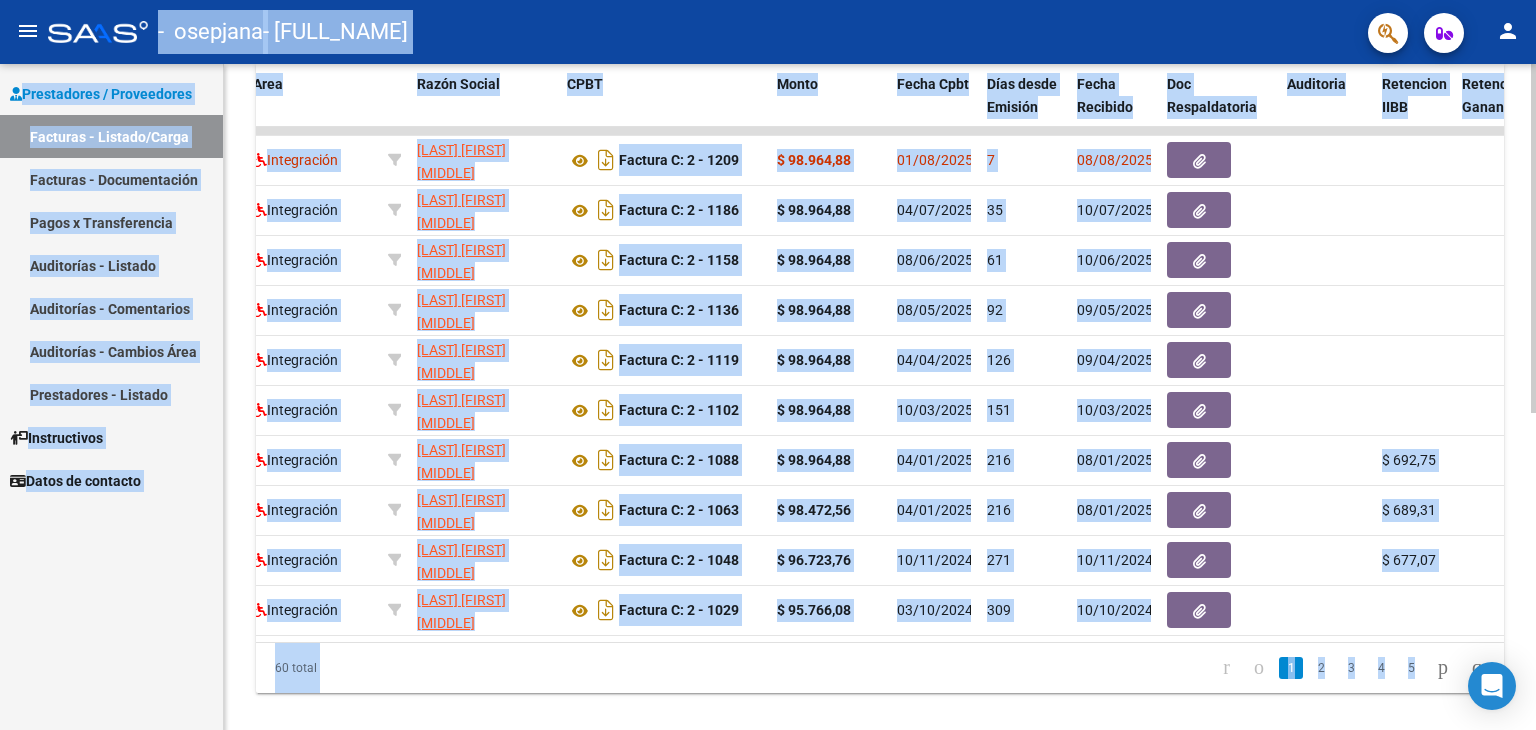 scroll, scrollTop: 564, scrollLeft: 0, axis: vertical 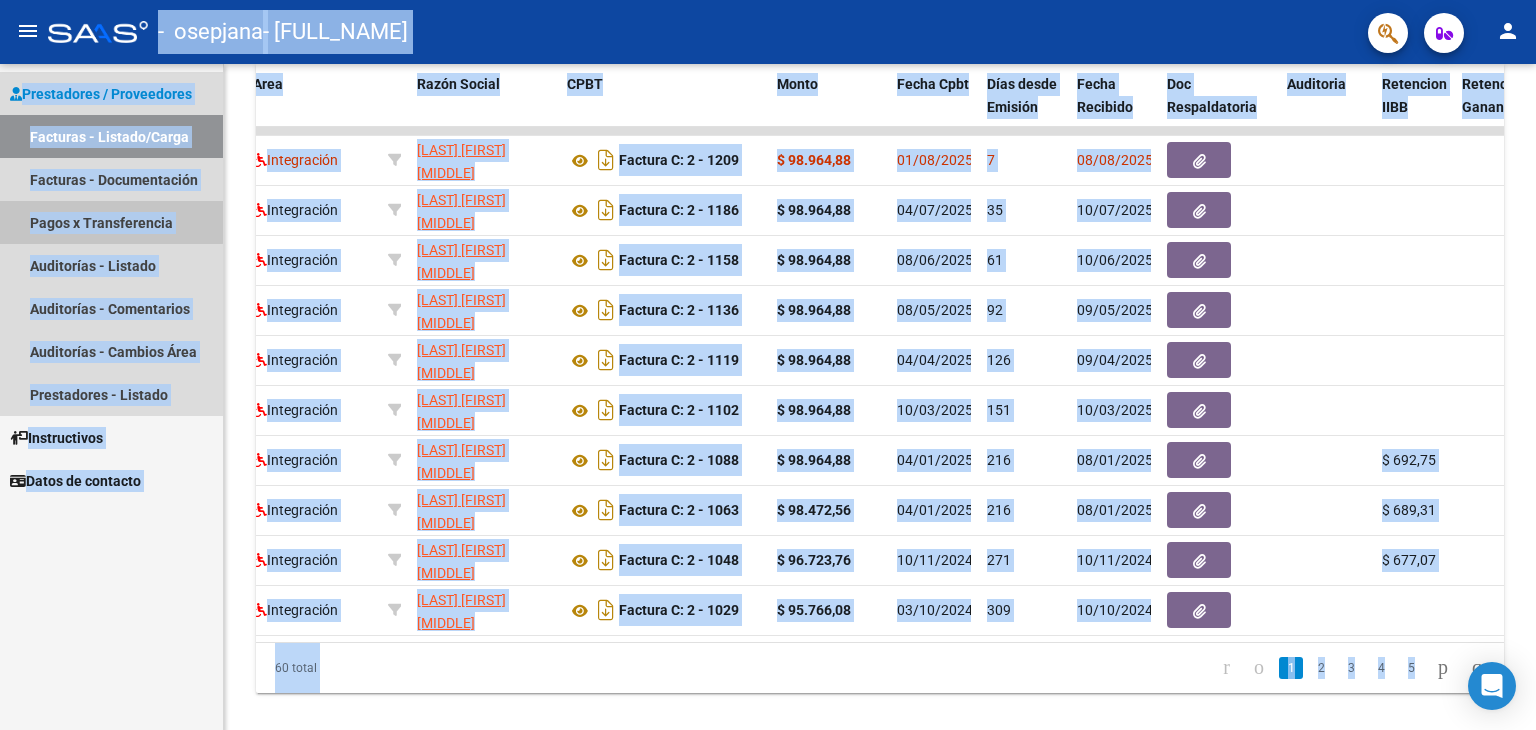 click on "Pagos x Transferencia" at bounding box center (111, 222) 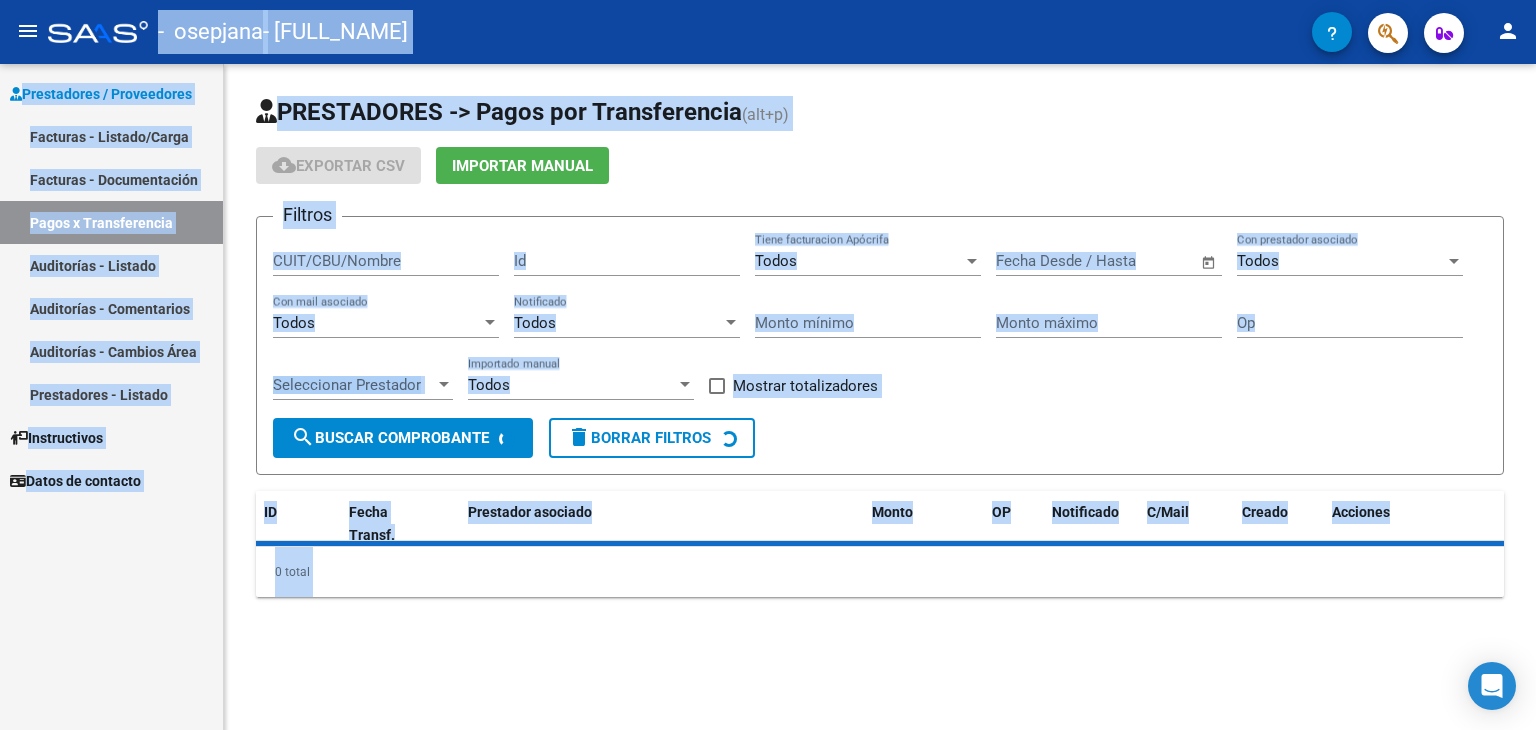 scroll, scrollTop: 0, scrollLeft: 0, axis: both 